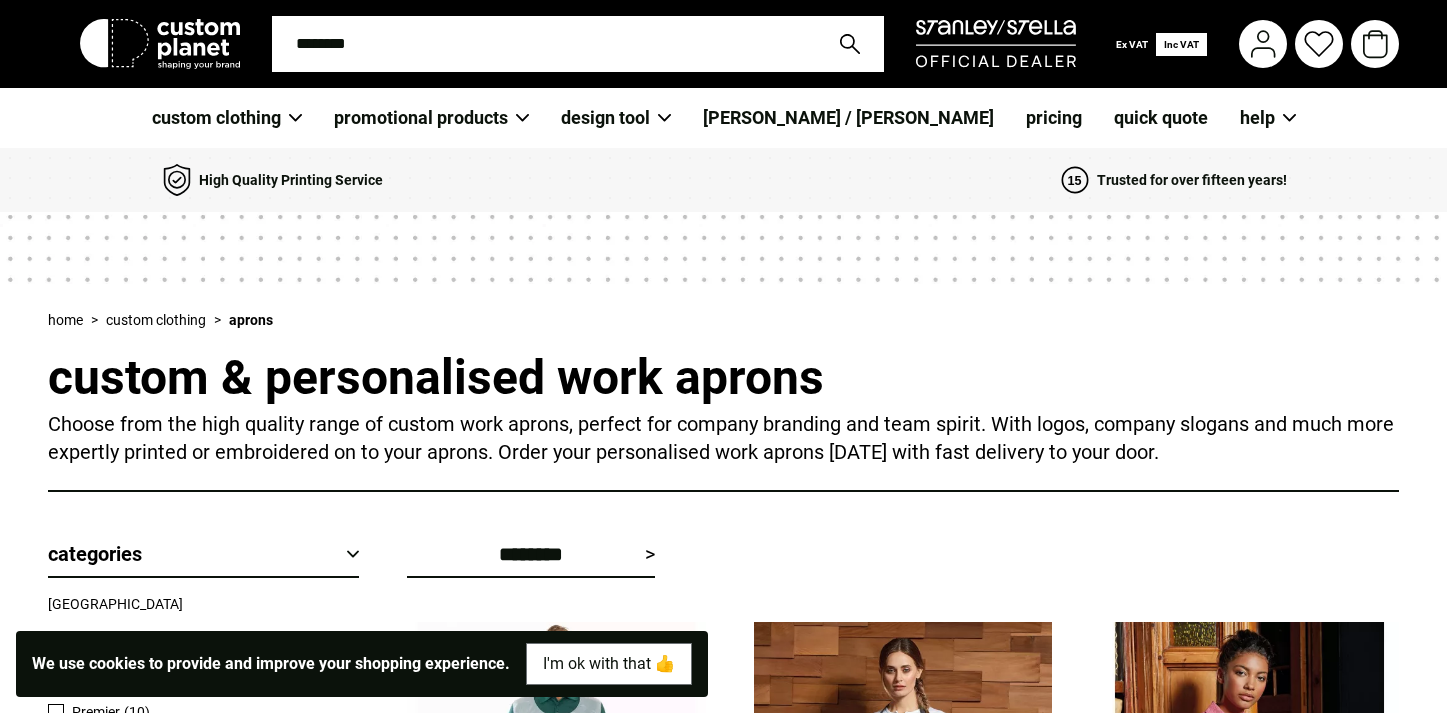 scroll, scrollTop: 279, scrollLeft: 0, axis: vertical 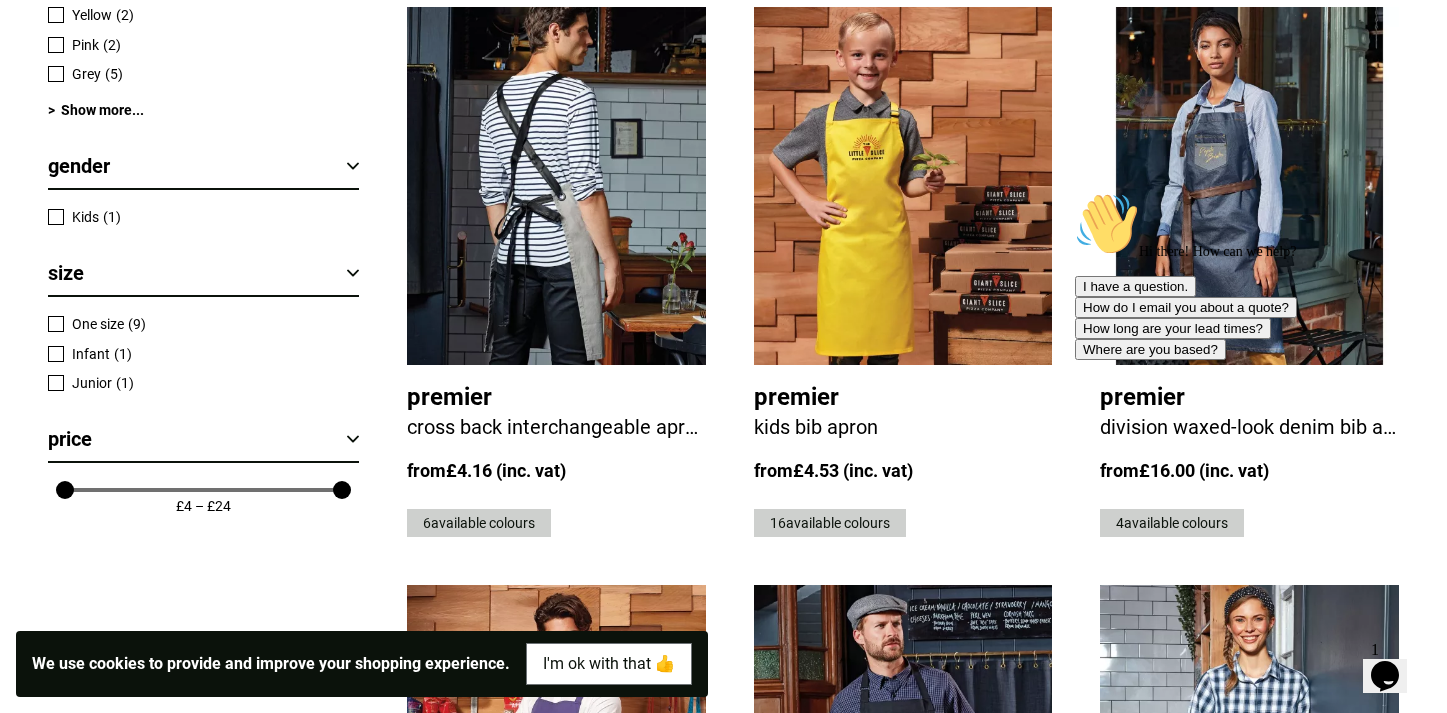 click at bounding box center [556, 186] 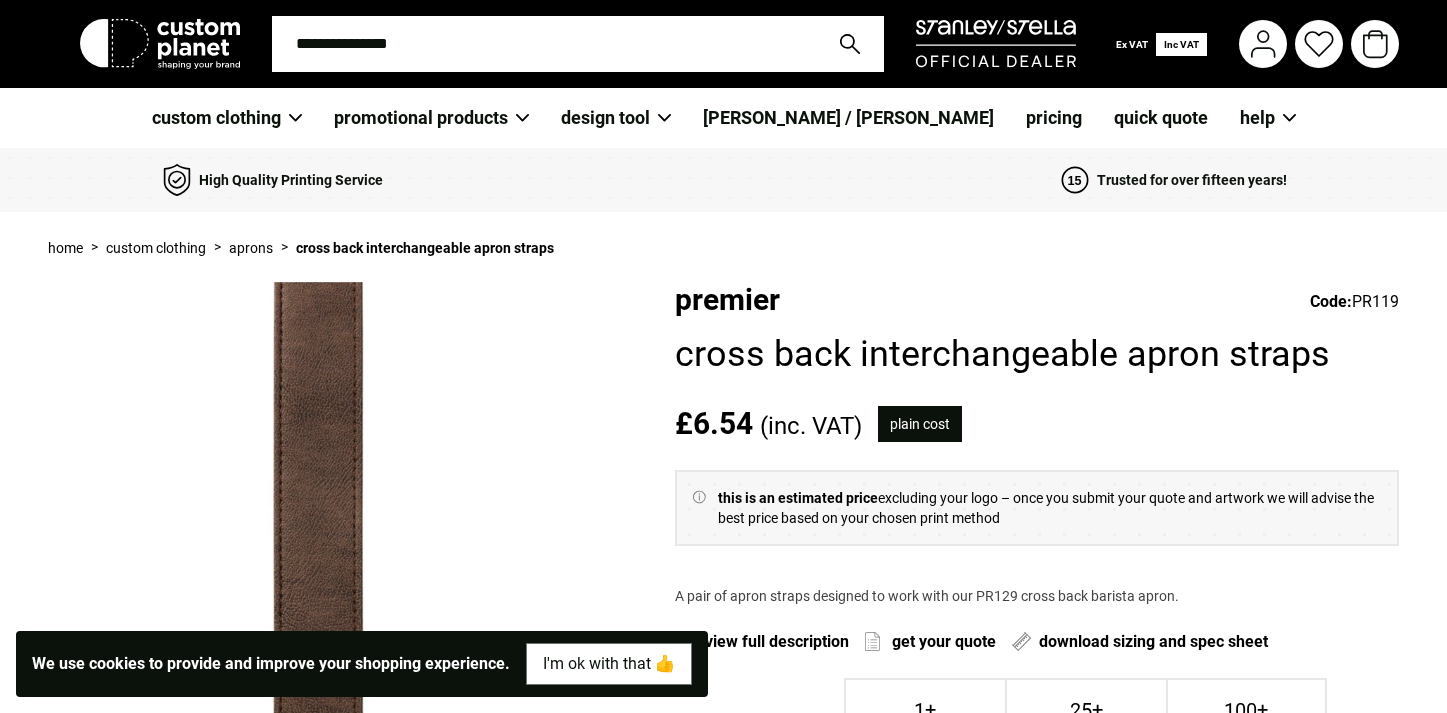 scroll, scrollTop: 0, scrollLeft: 0, axis: both 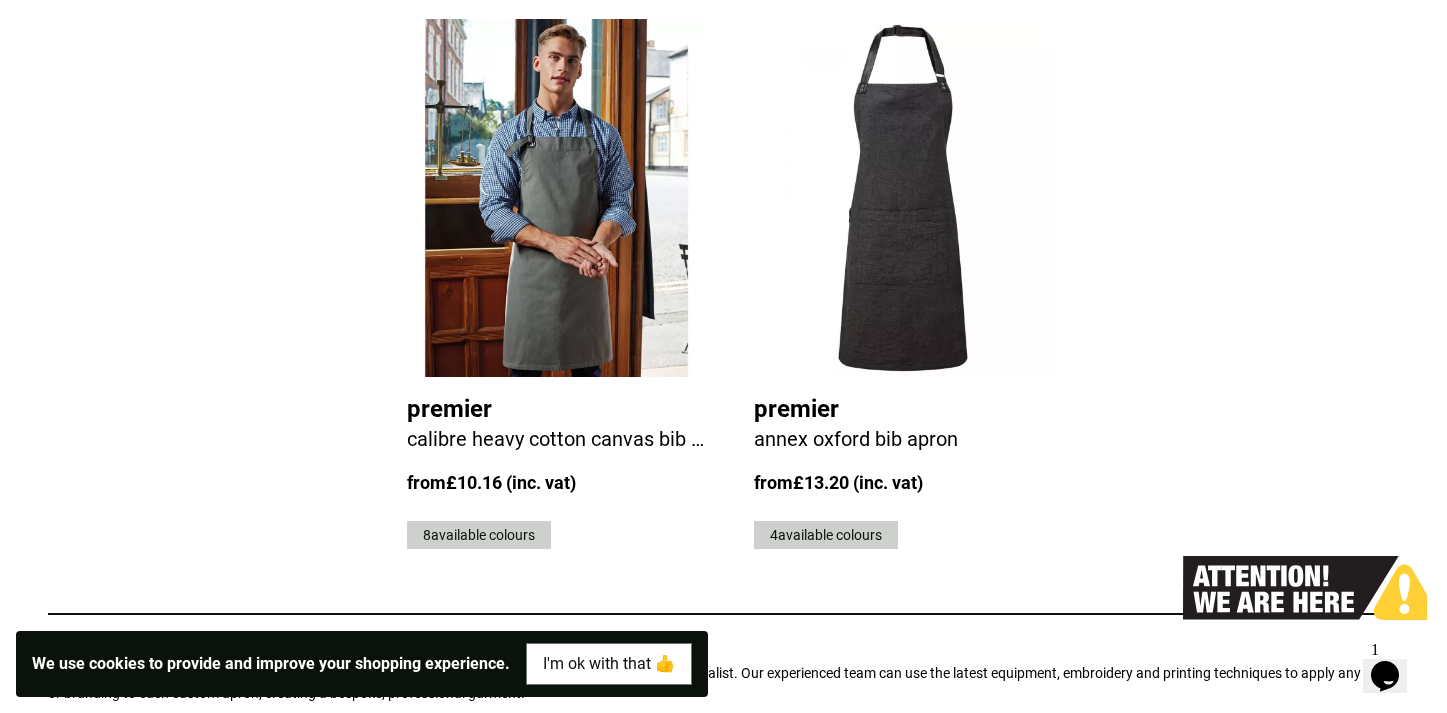 click at bounding box center [556, 198] 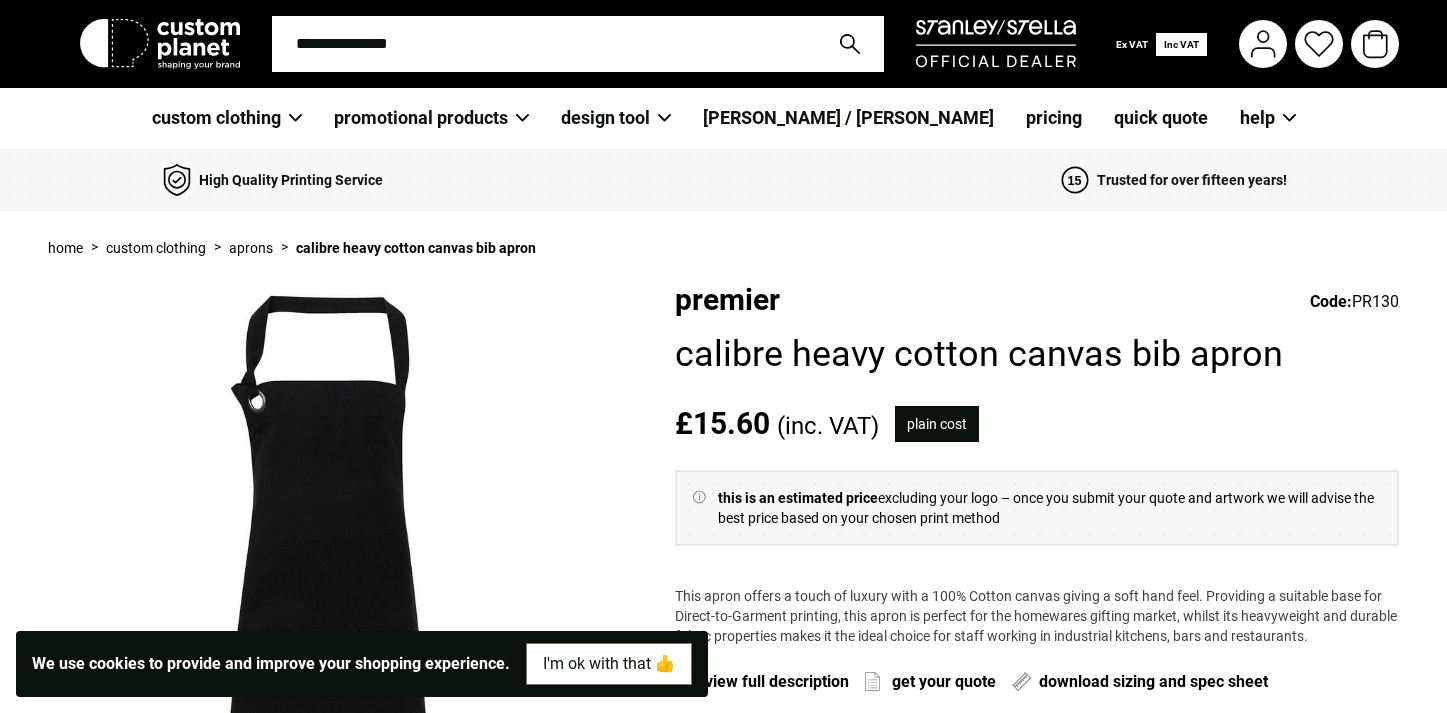 scroll, scrollTop: 0, scrollLeft: 0, axis: both 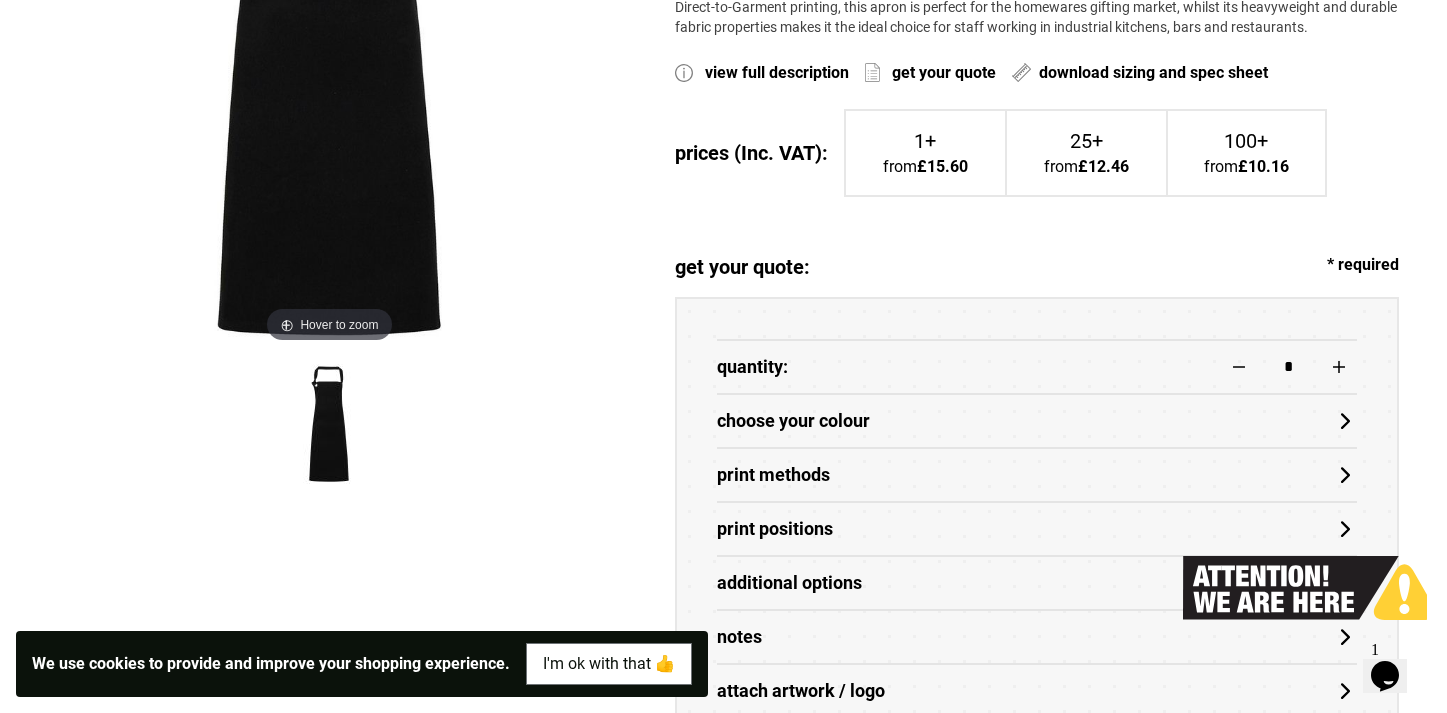 click on "Print Methods" at bounding box center (1037, 474) 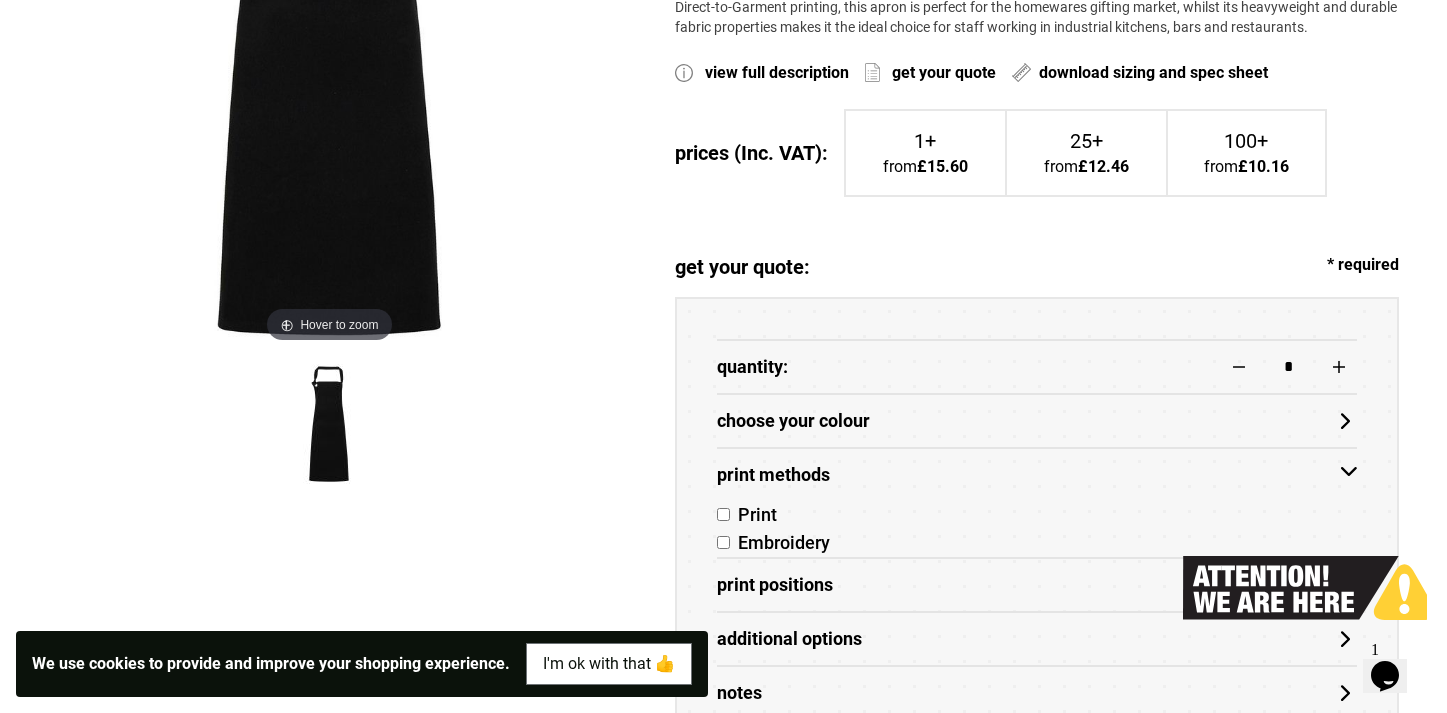 scroll, scrollTop: 703, scrollLeft: 0, axis: vertical 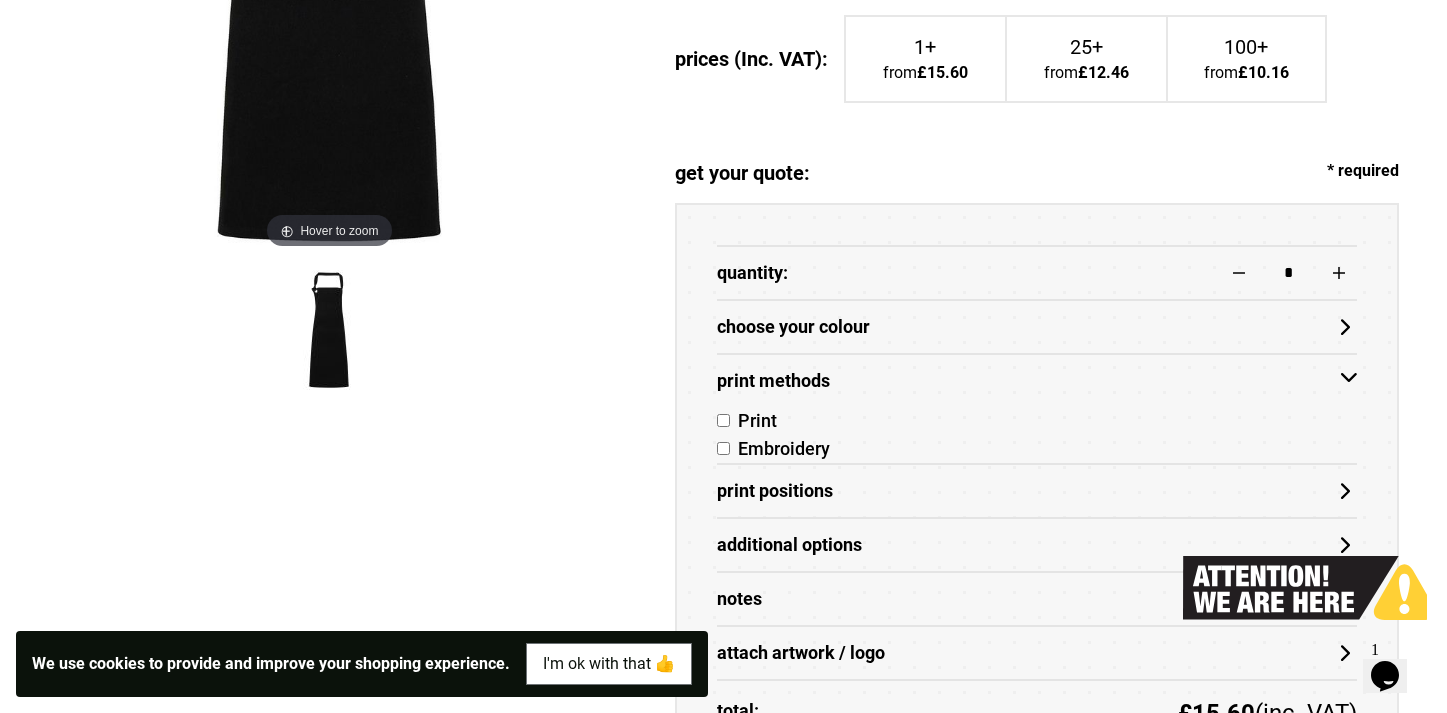 click on "choose your colour" at bounding box center (1037, 327) 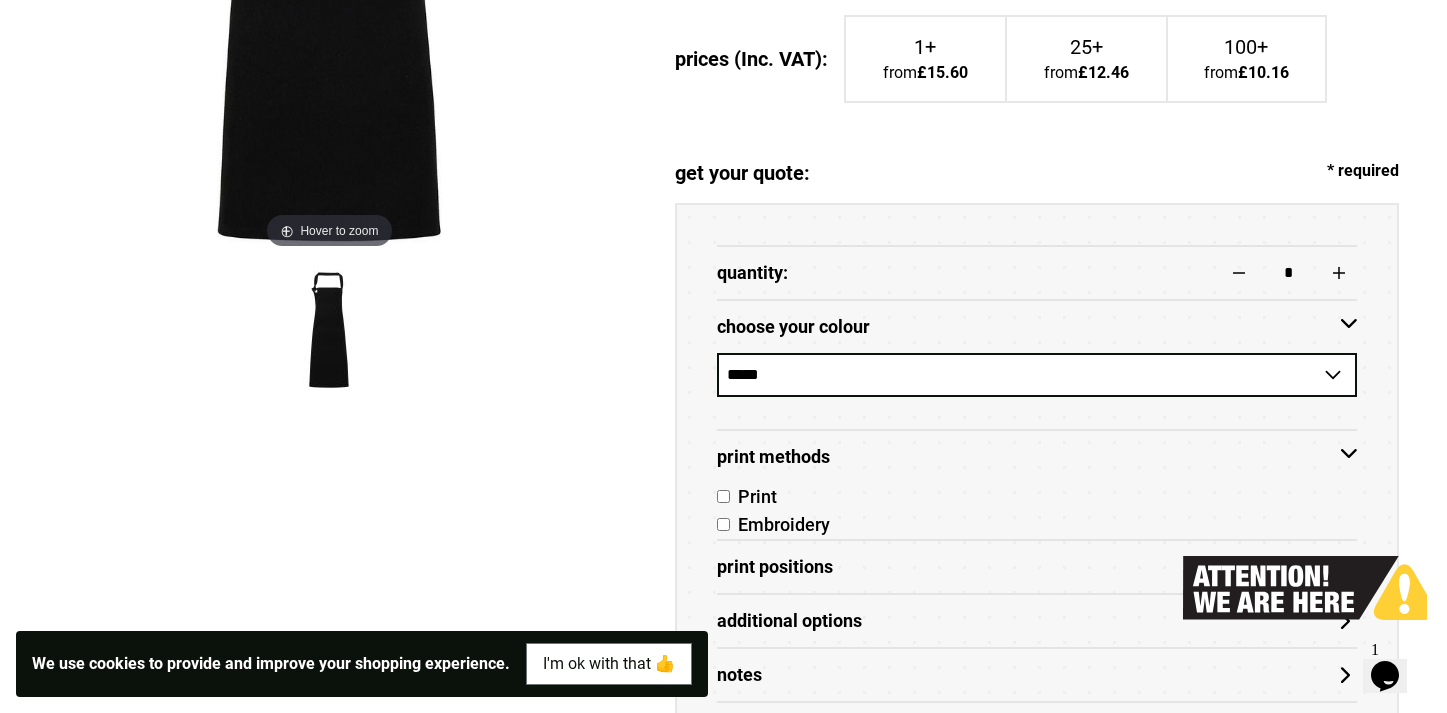 click on "**********" at bounding box center (1037, 375) 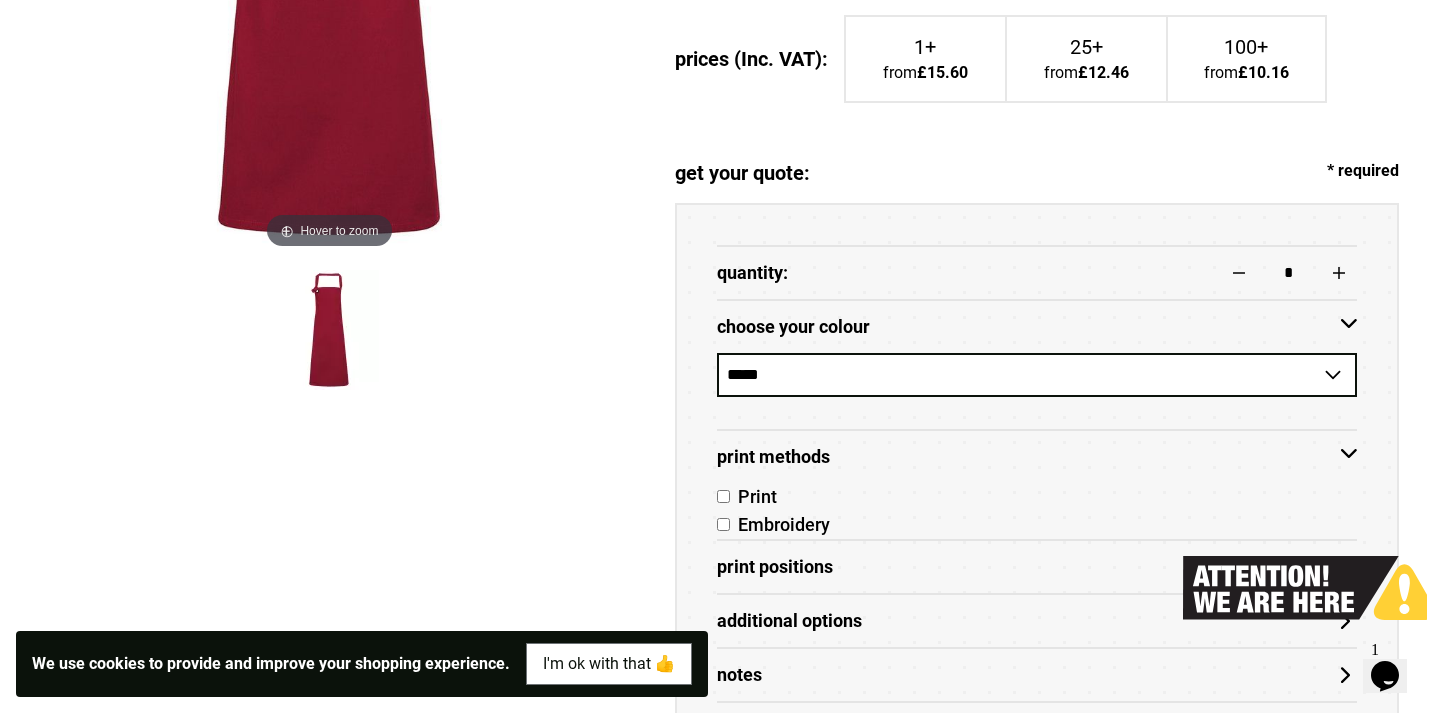 click on "**********" at bounding box center [1037, 375] 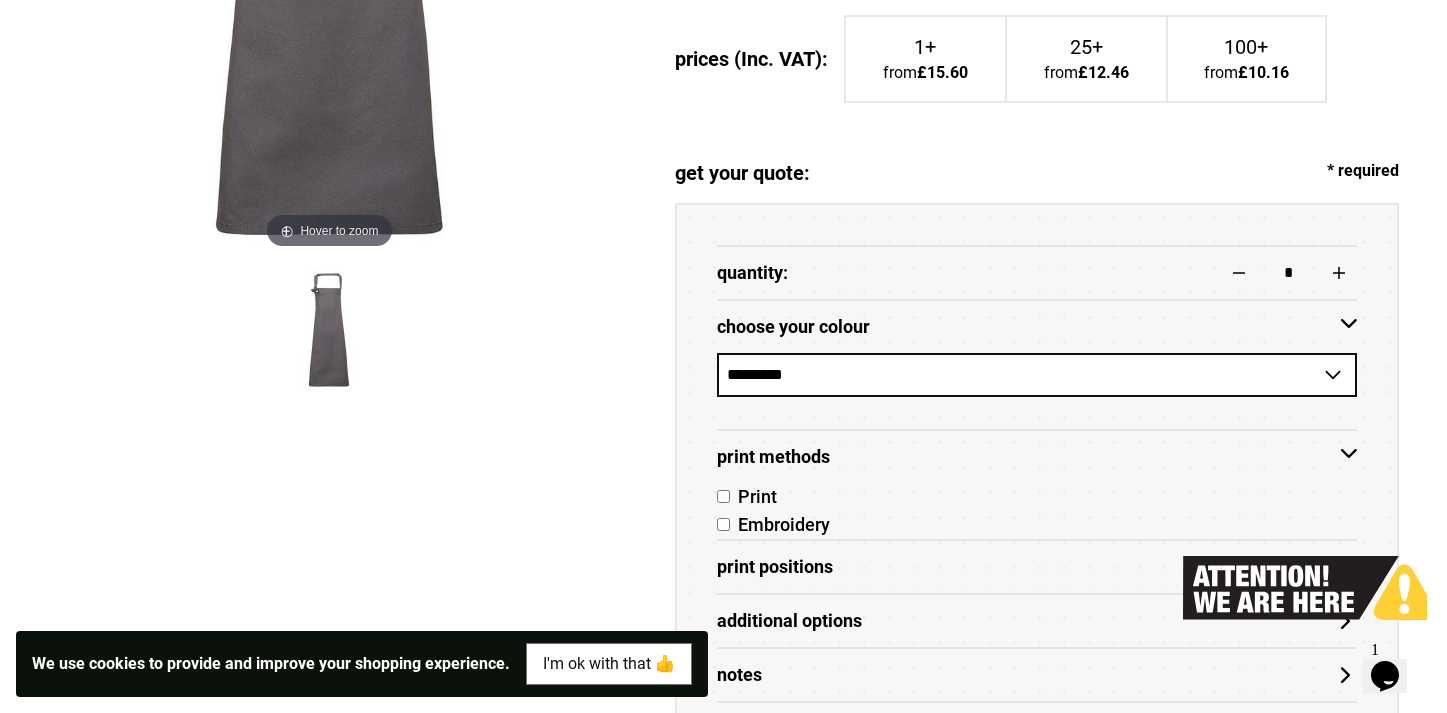 click on "**********" at bounding box center (1037, 375) 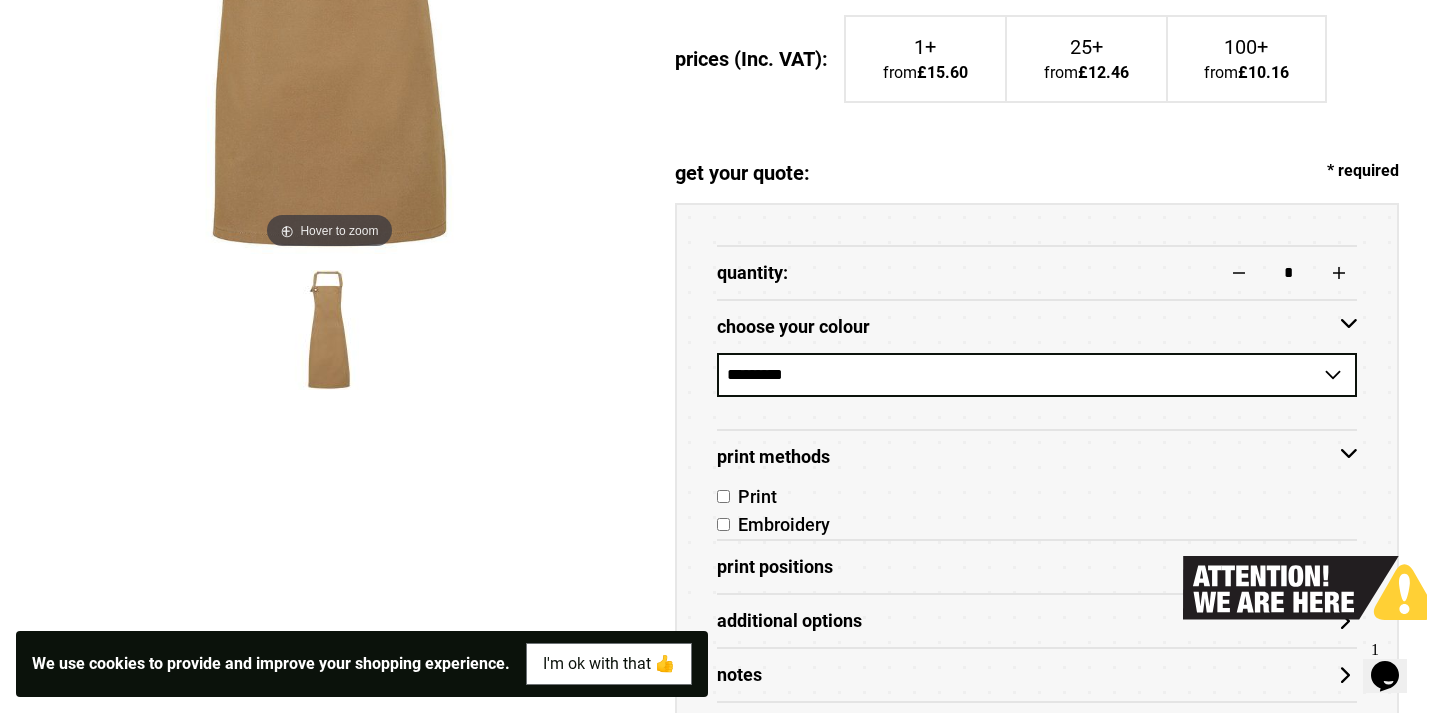 click on "**********" at bounding box center [1037, 375] 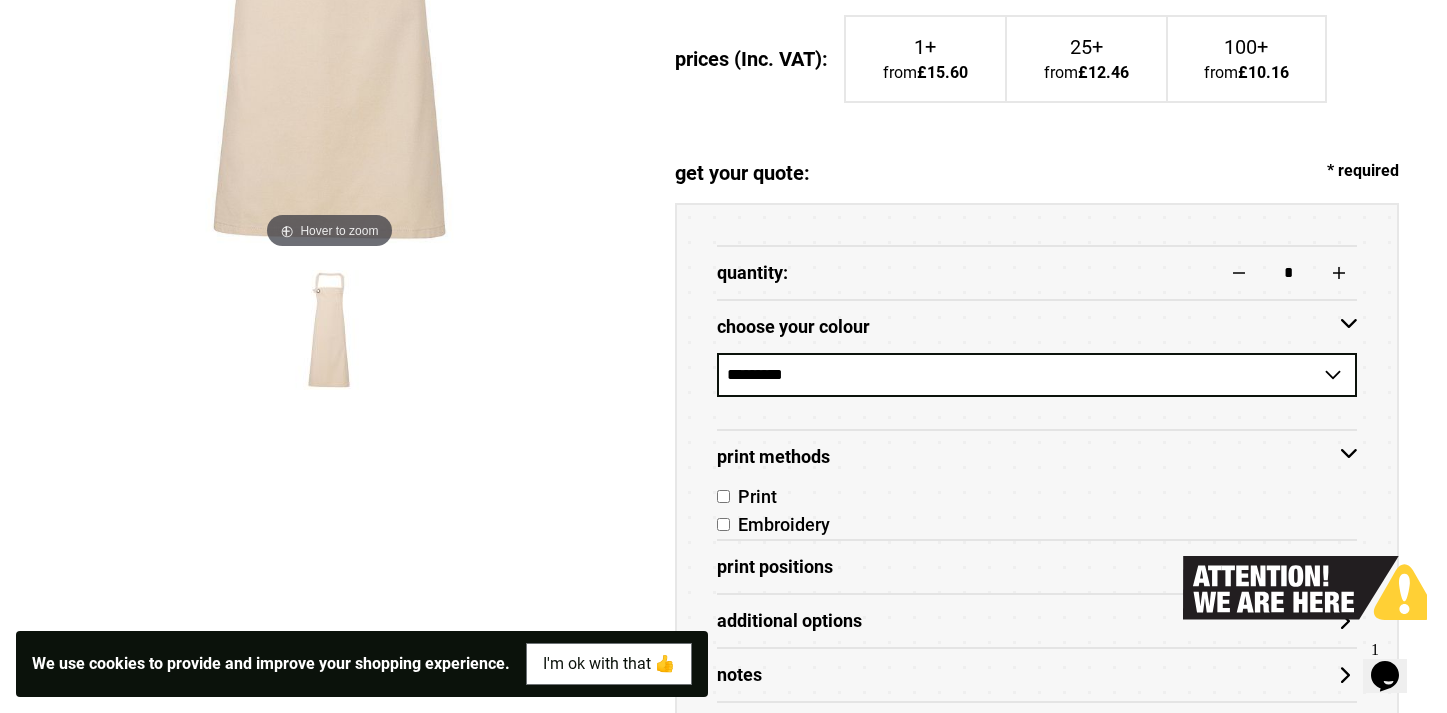 click on "**********" at bounding box center (1037, 375) 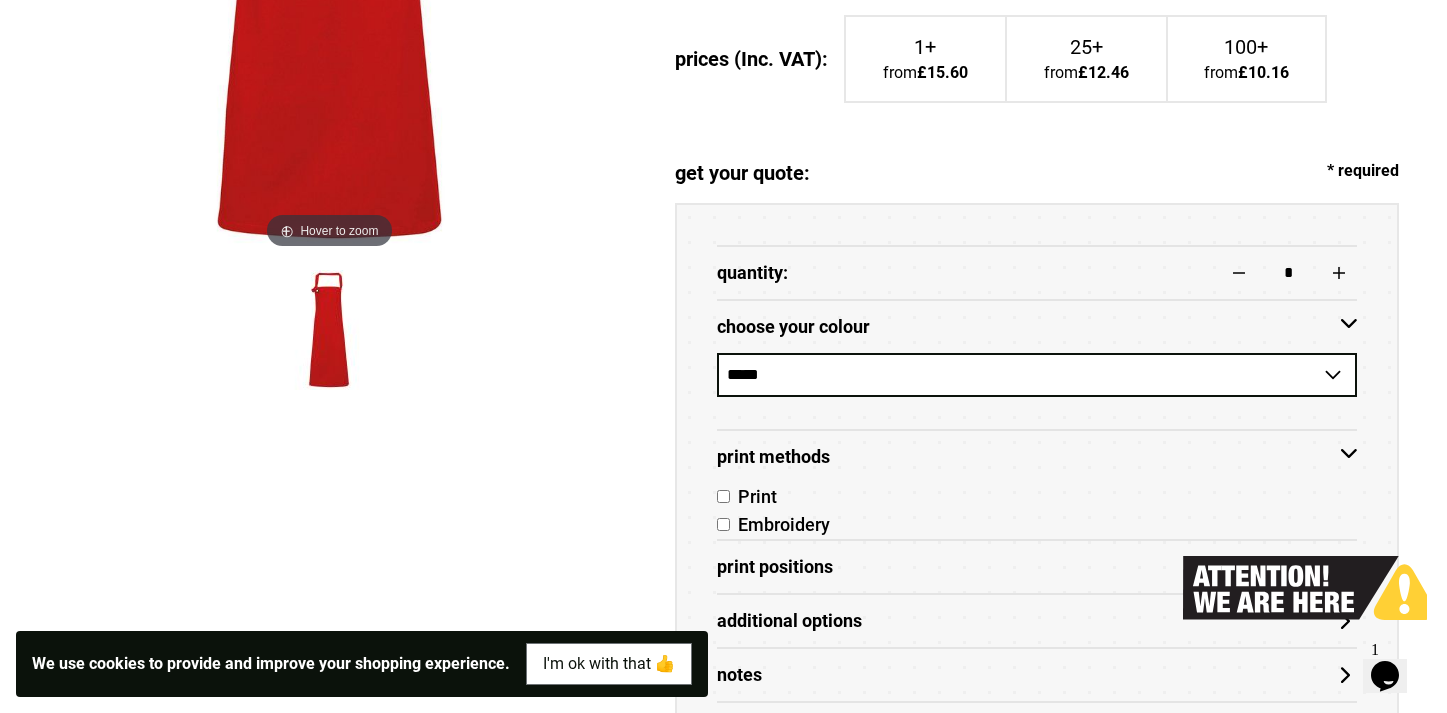 click on "**********" at bounding box center [1037, 375] 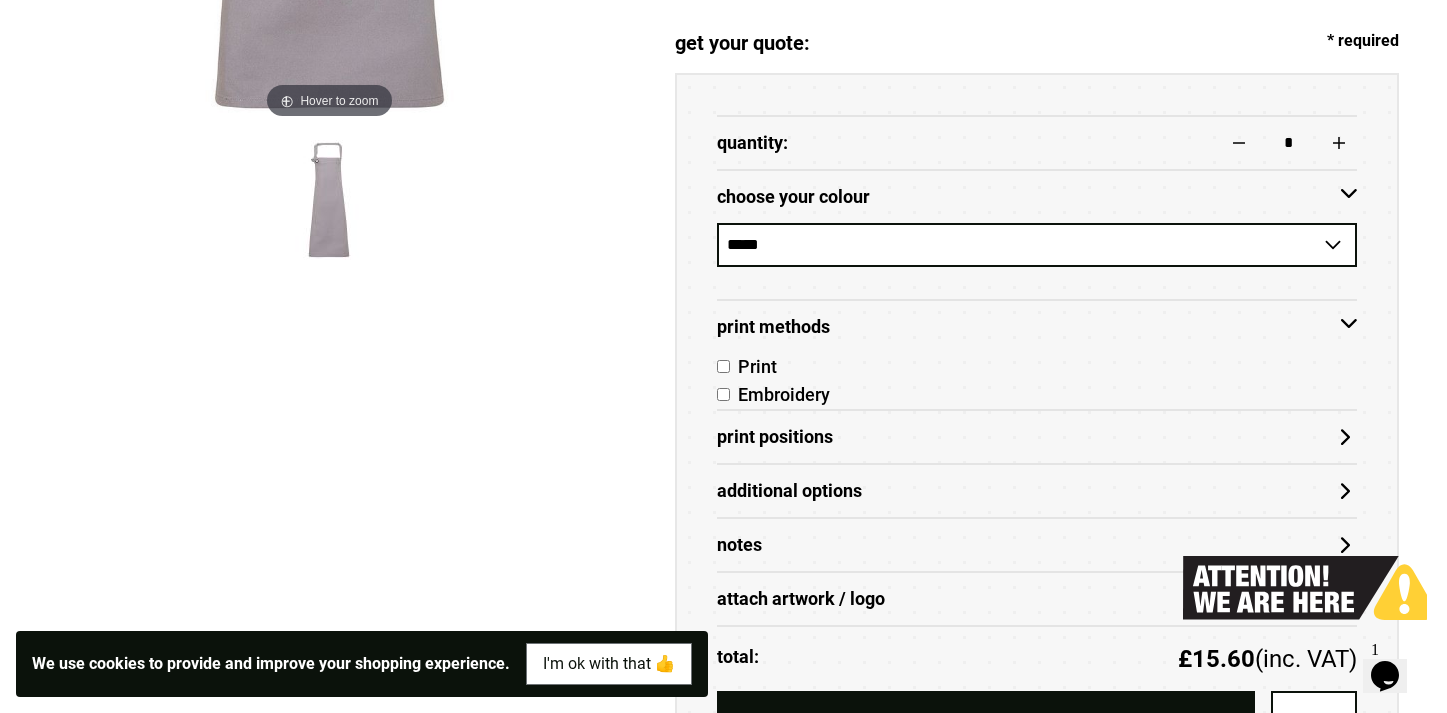 scroll, scrollTop: 835, scrollLeft: 0, axis: vertical 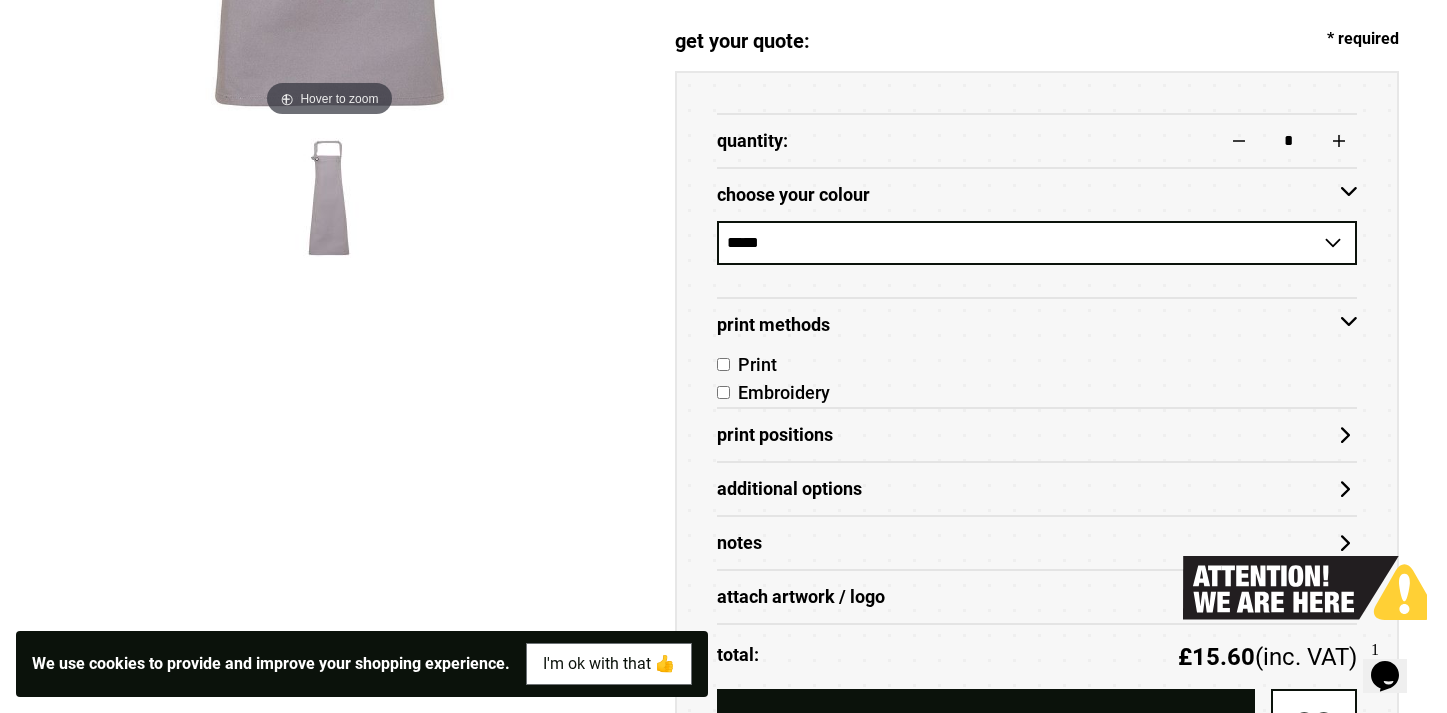 click on "Print Positions" at bounding box center (1037, 435) 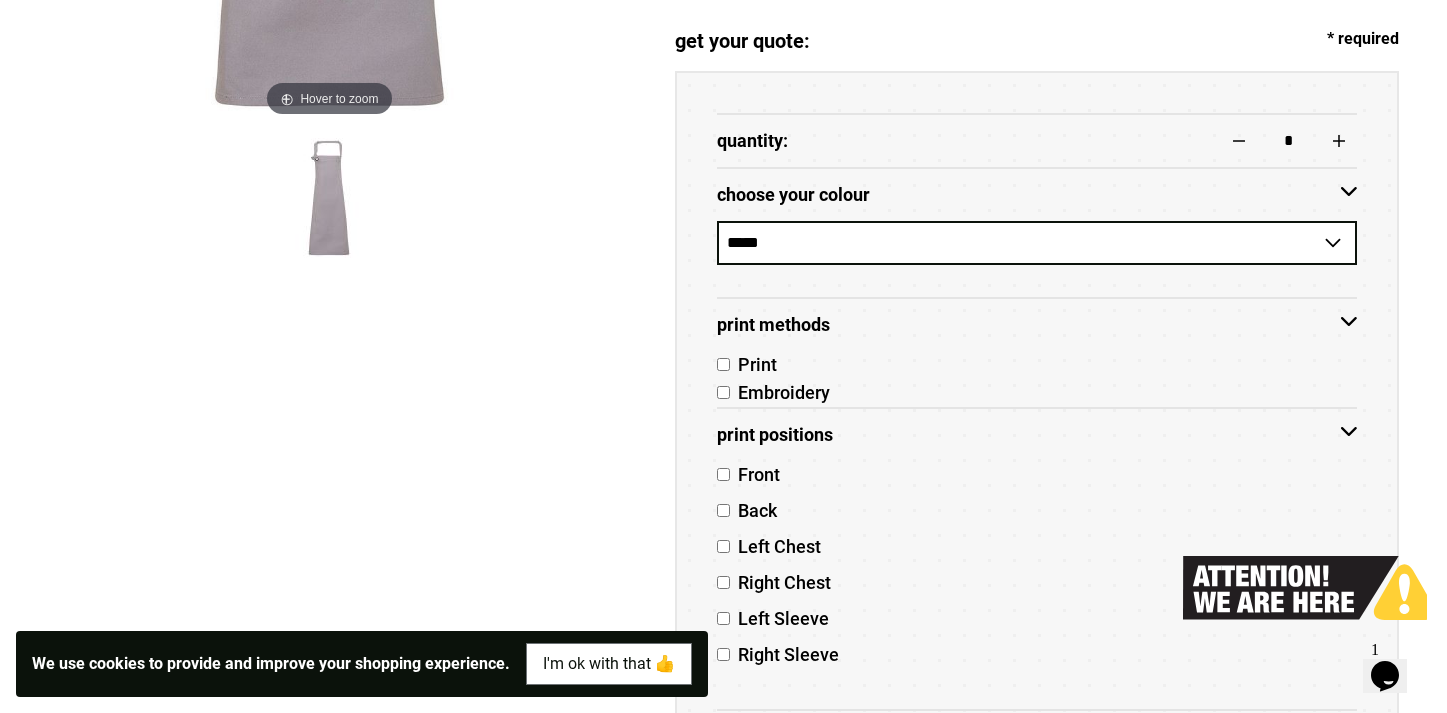 click on "Print Positions" at bounding box center (1037, 434) 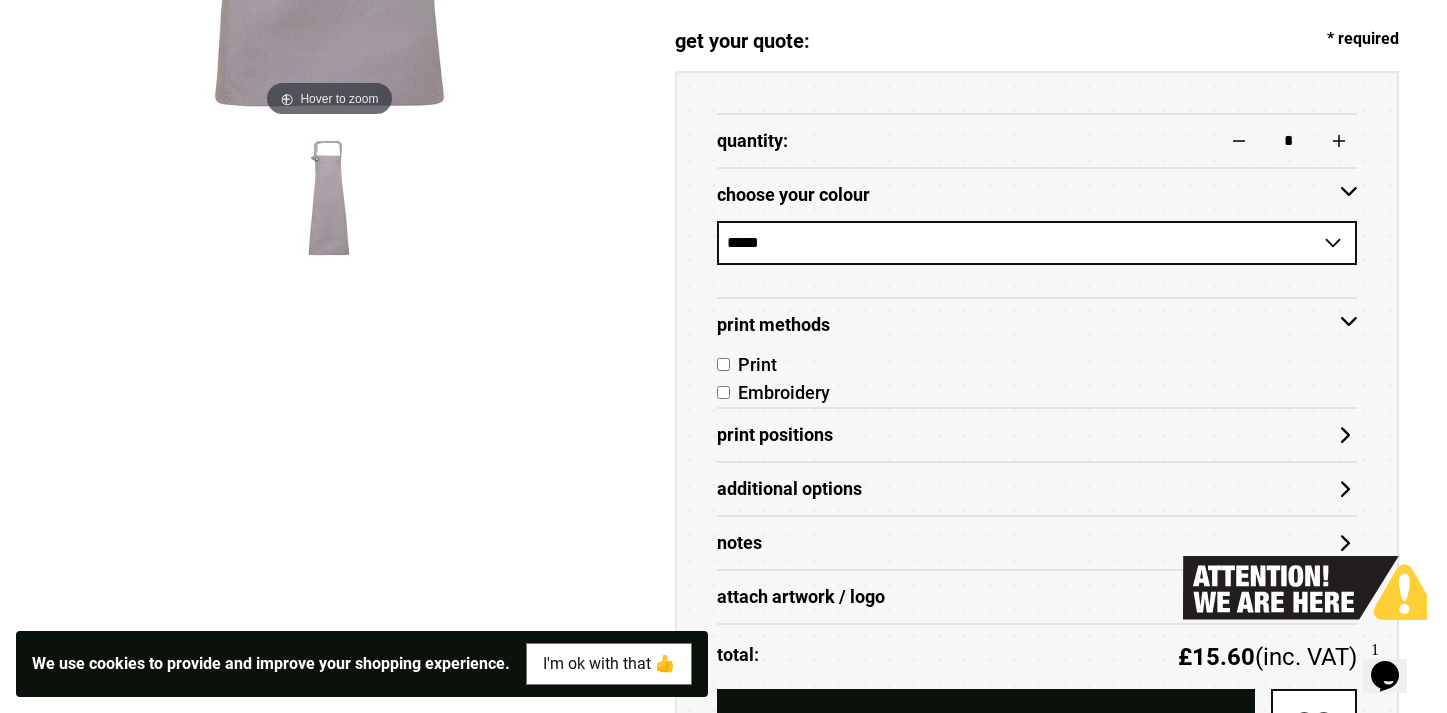 click on "Print Positions" at bounding box center [1037, 435] 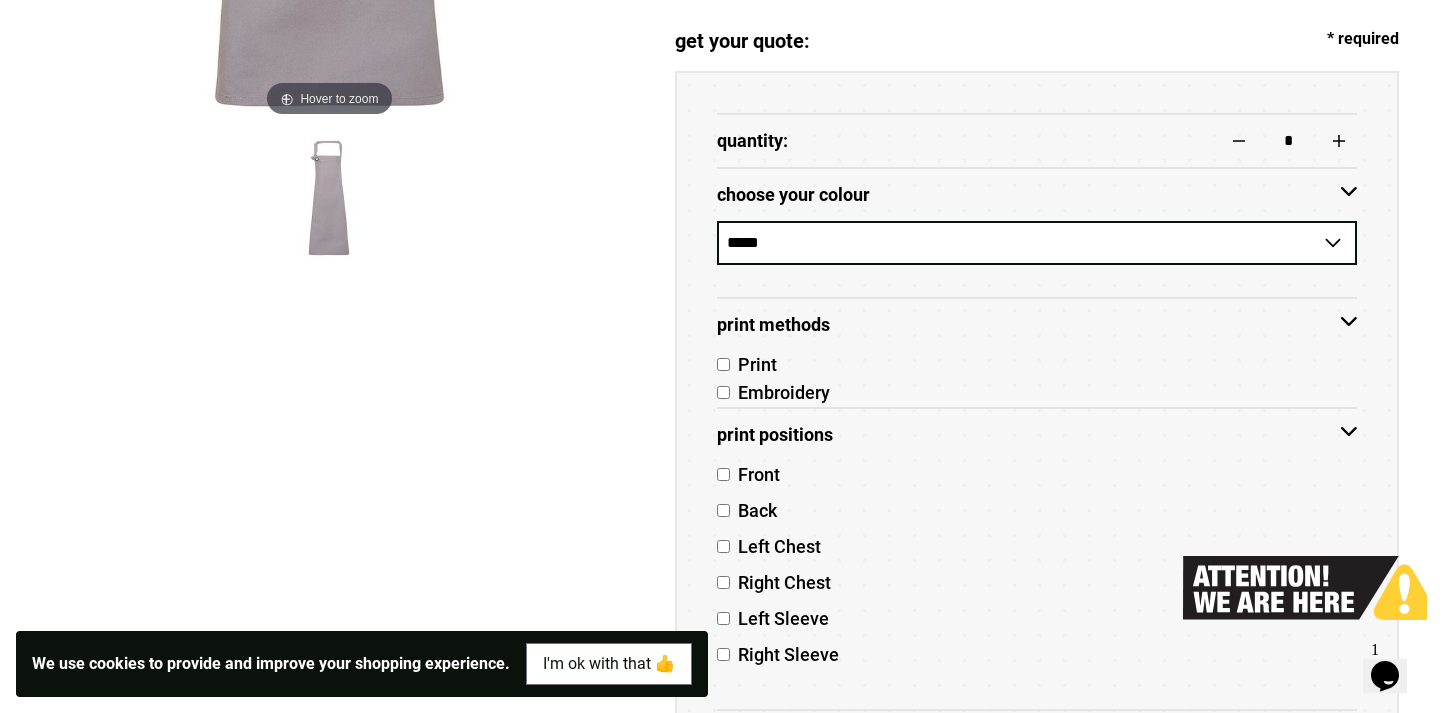 click on "**********" at bounding box center [1005, 452] 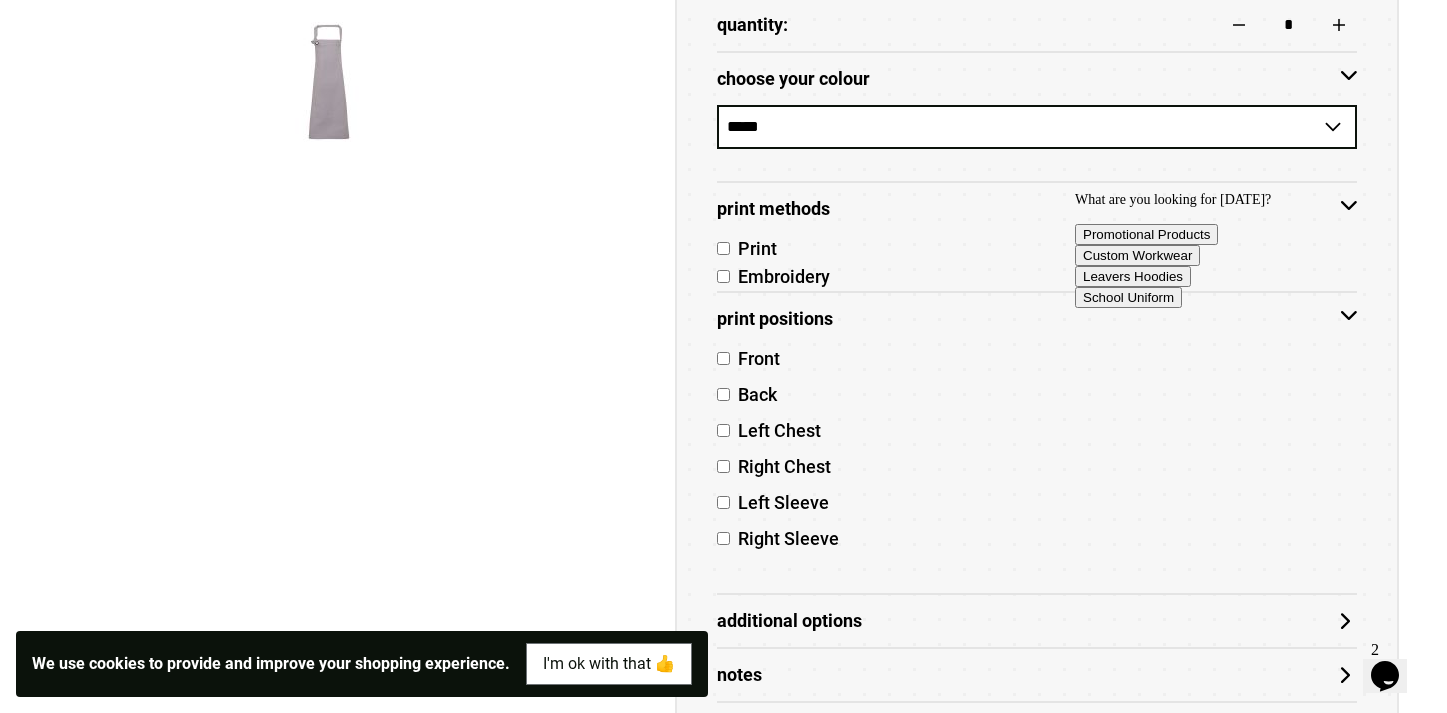 scroll, scrollTop: 980, scrollLeft: 0, axis: vertical 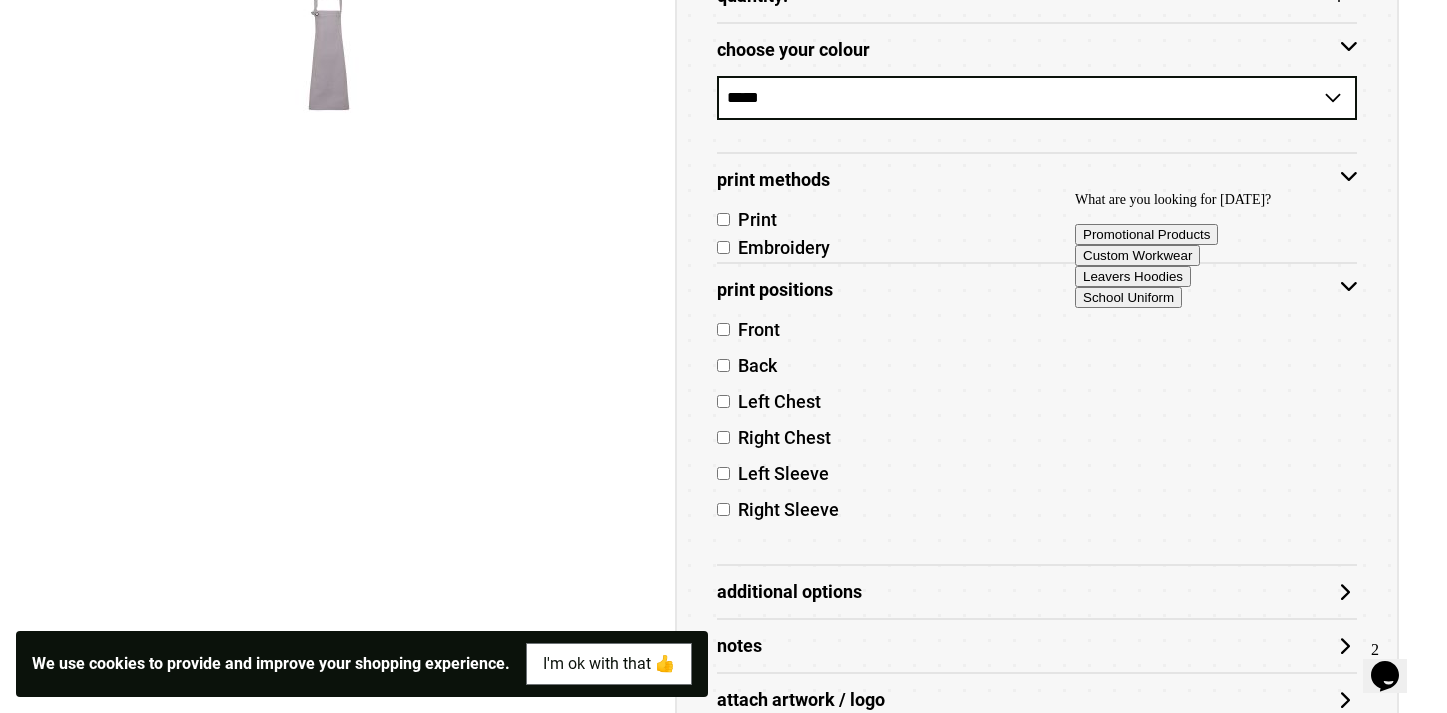 click at bounding box center [1075, 192] 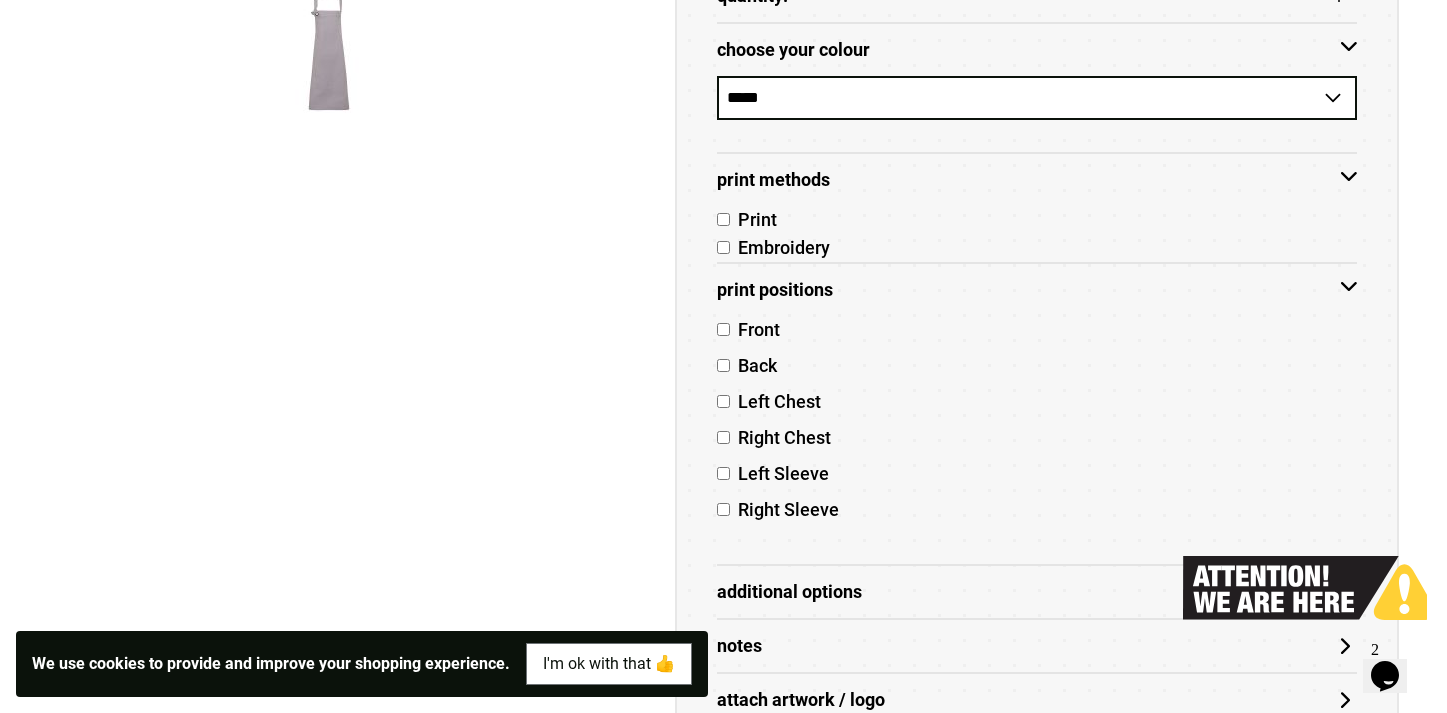 click on "Additional Options" at bounding box center (1037, 591) 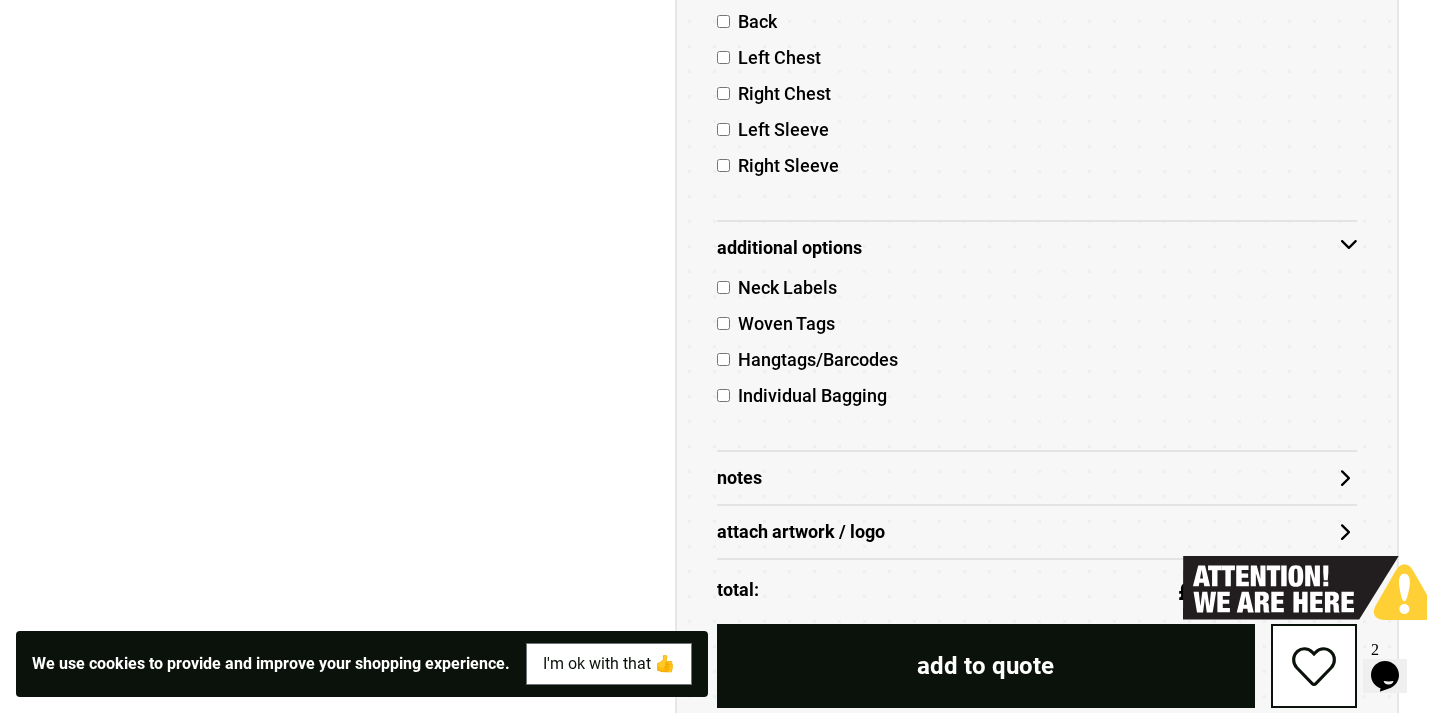 scroll, scrollTop: 1337, scrollLeft: 0, axis: vertical 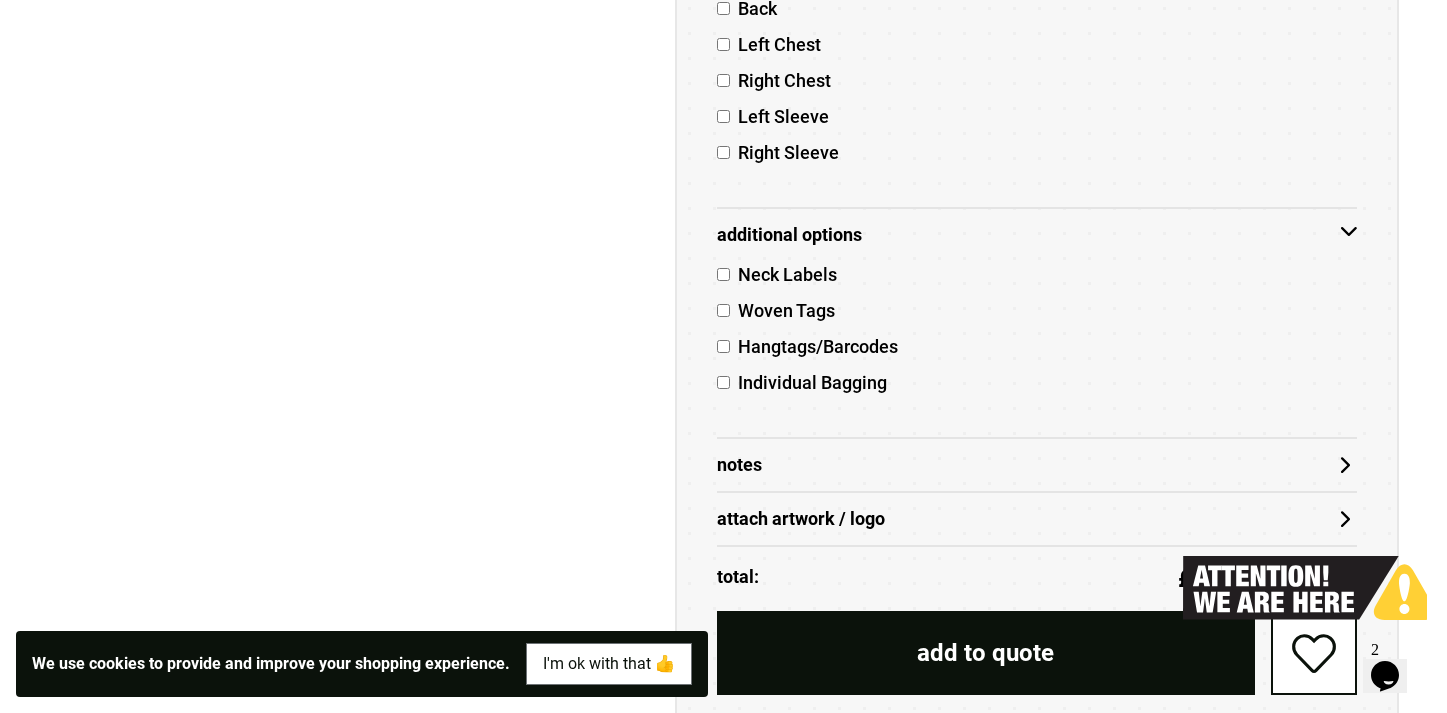 click on "Notes" at bounding box center (1037, 465) 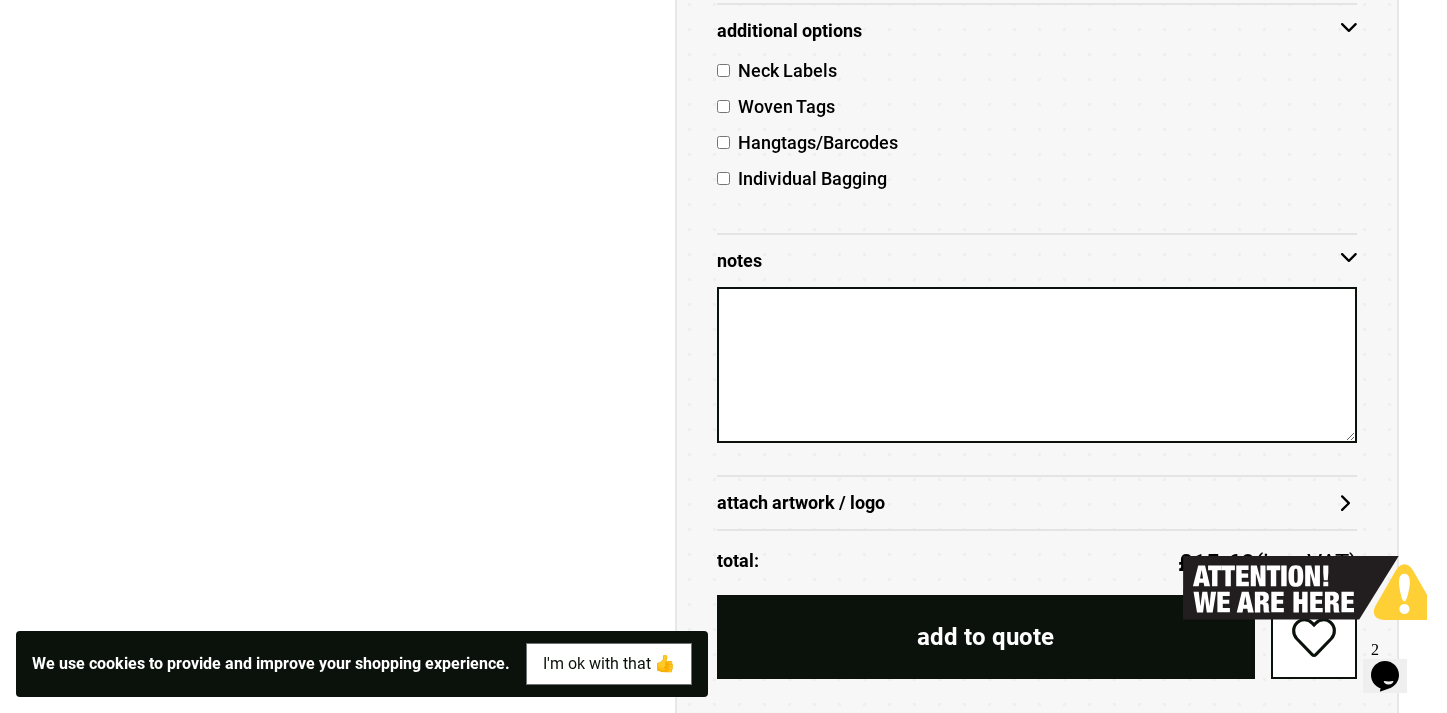 scroll, scrollTop: 1543, scrollLeft: 0, axis: vertical 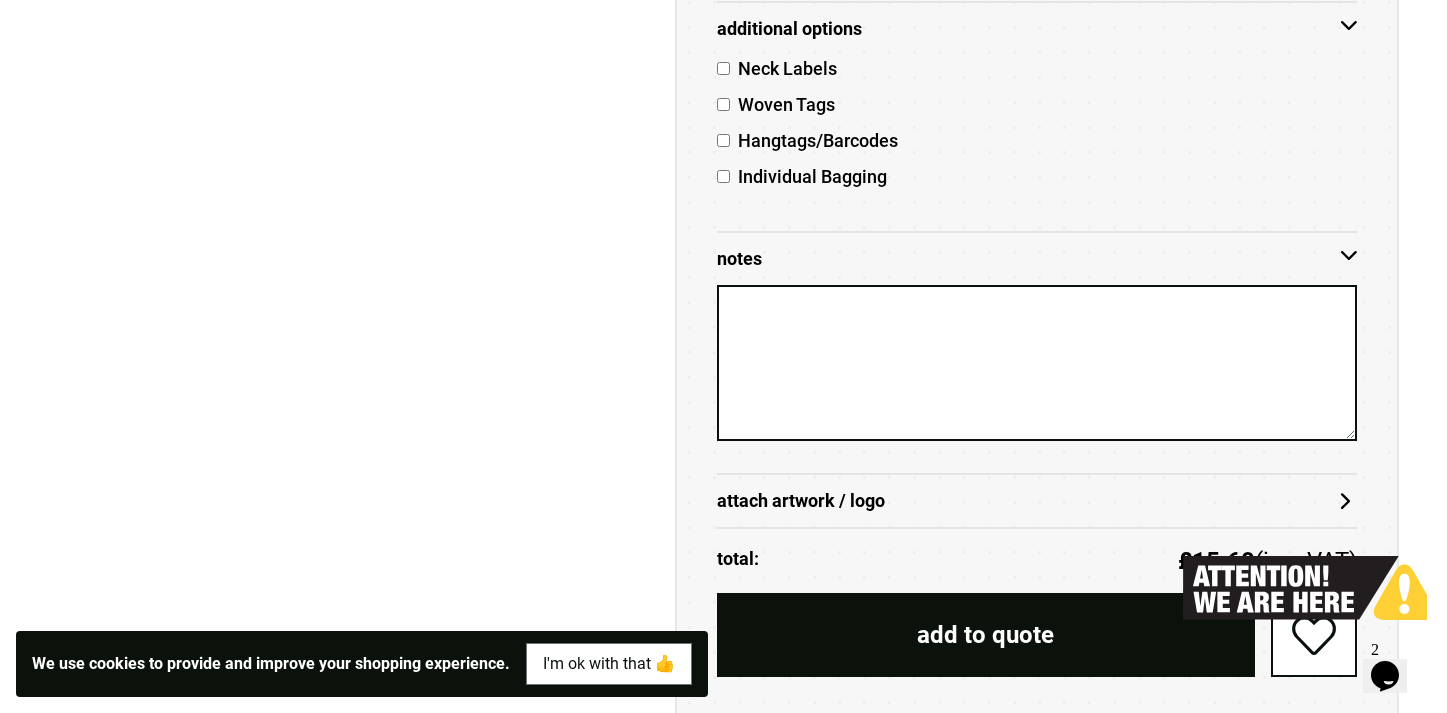 click on "attach artwork / logo" at bounding box center (1037, 501) 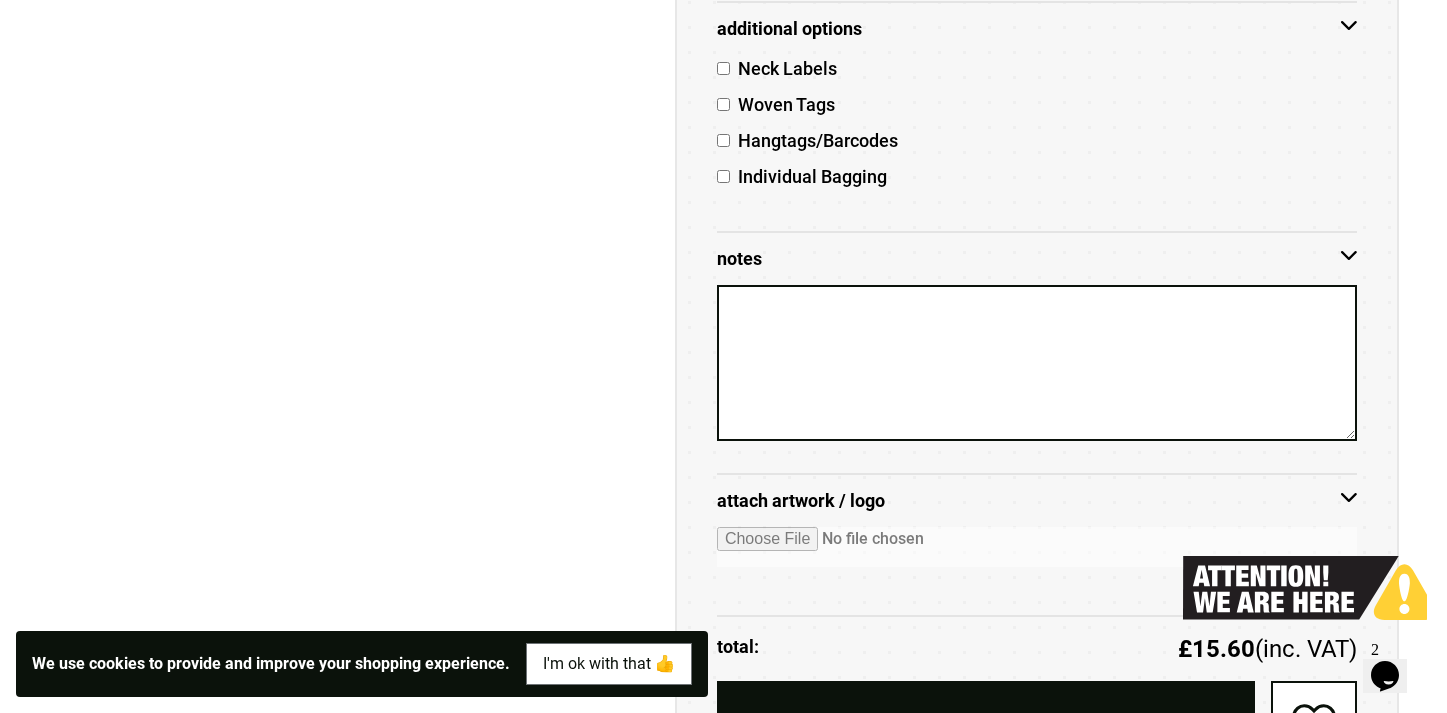 click at bounding box center (1037, 547) 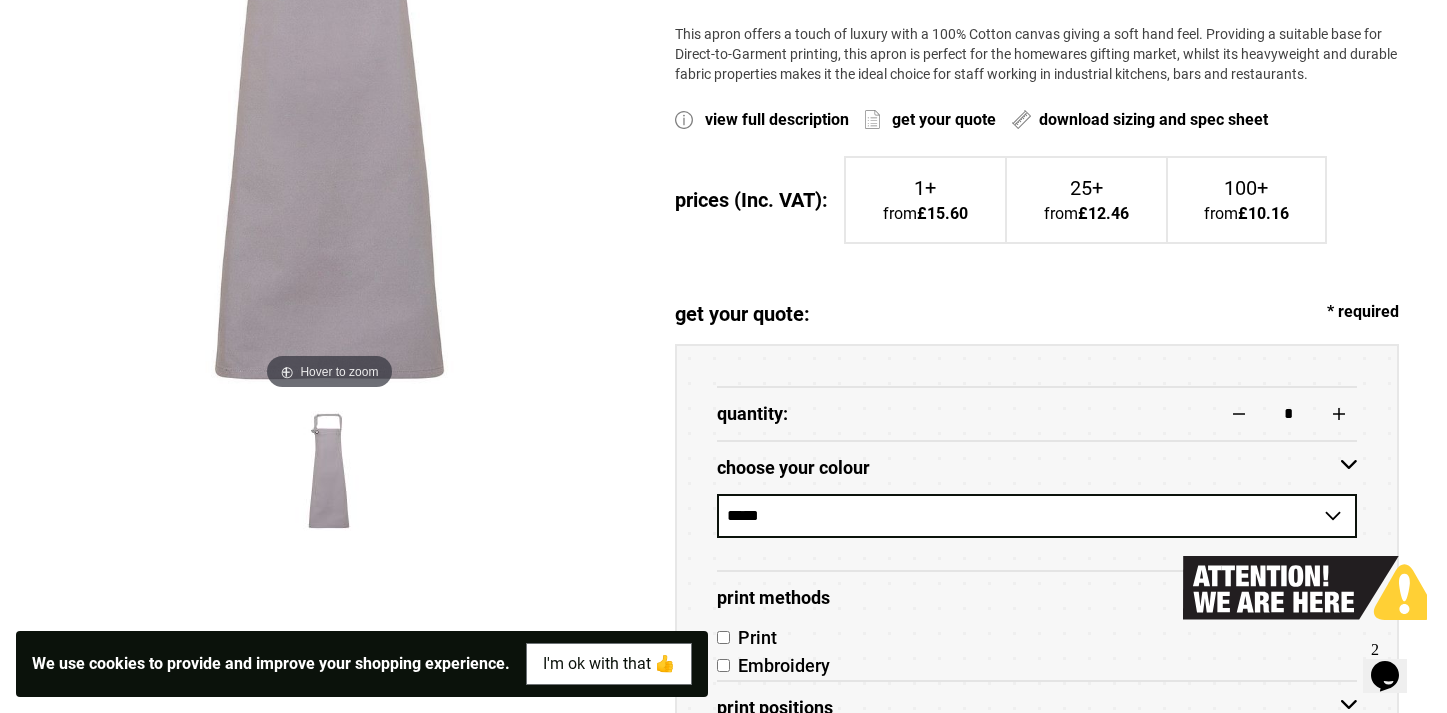 scroll, scrollTop: 563, scrollLeft: 0, axis: vertical 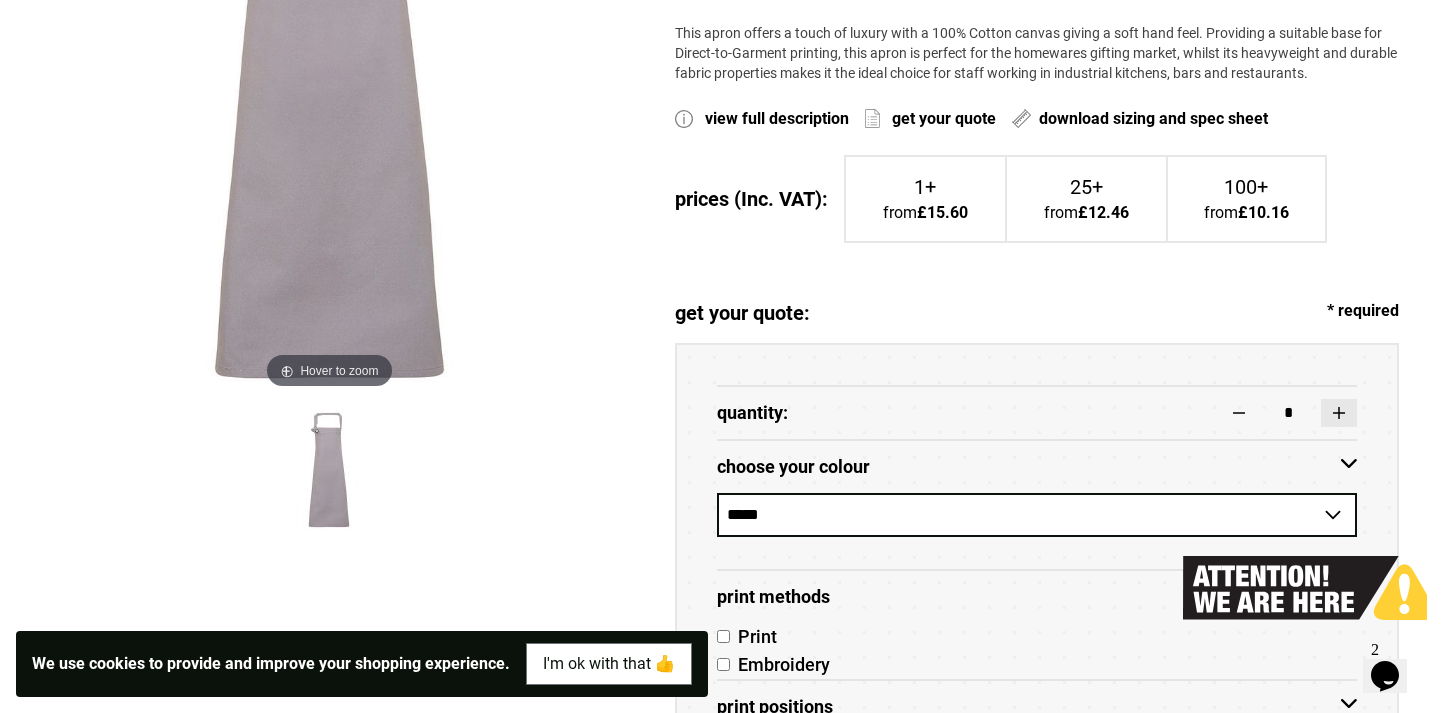 click at bounding box center [1339, 413] 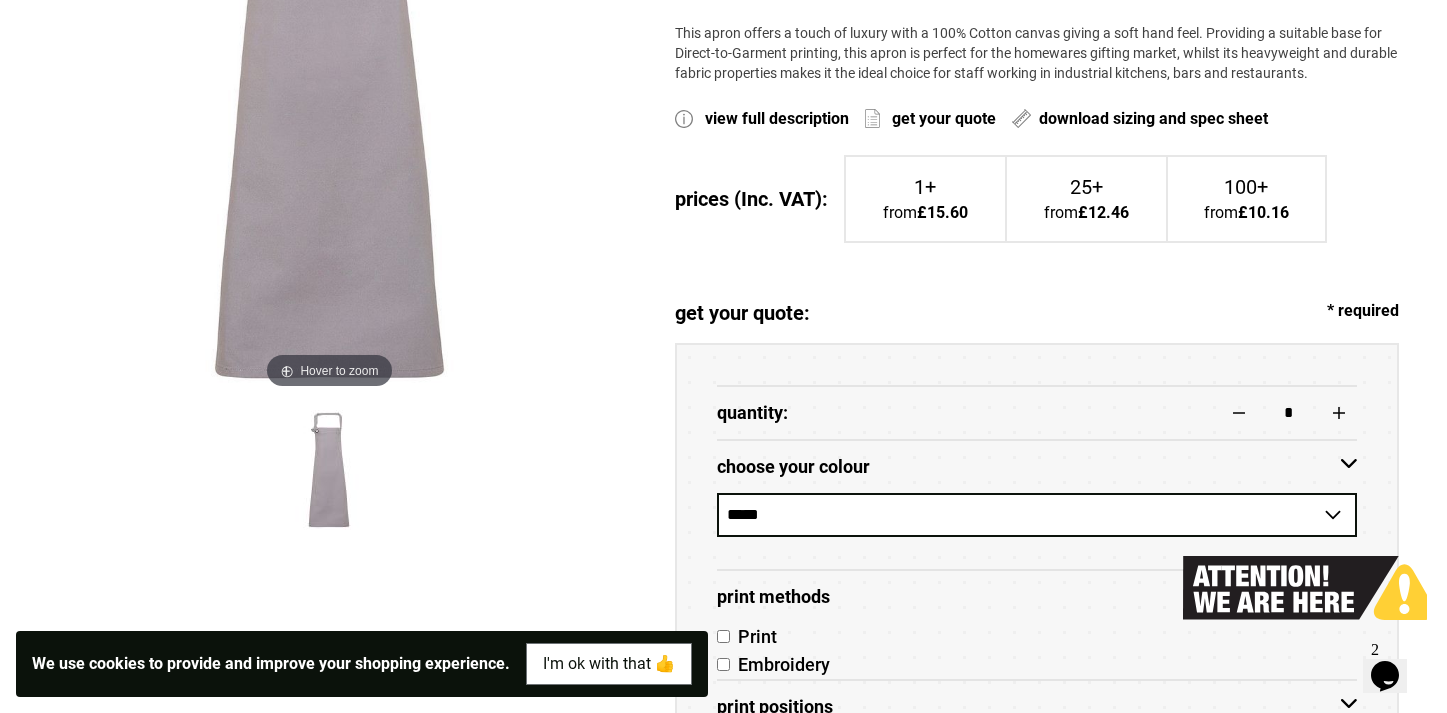 click on "**********" at bounding box center [1037, 515] 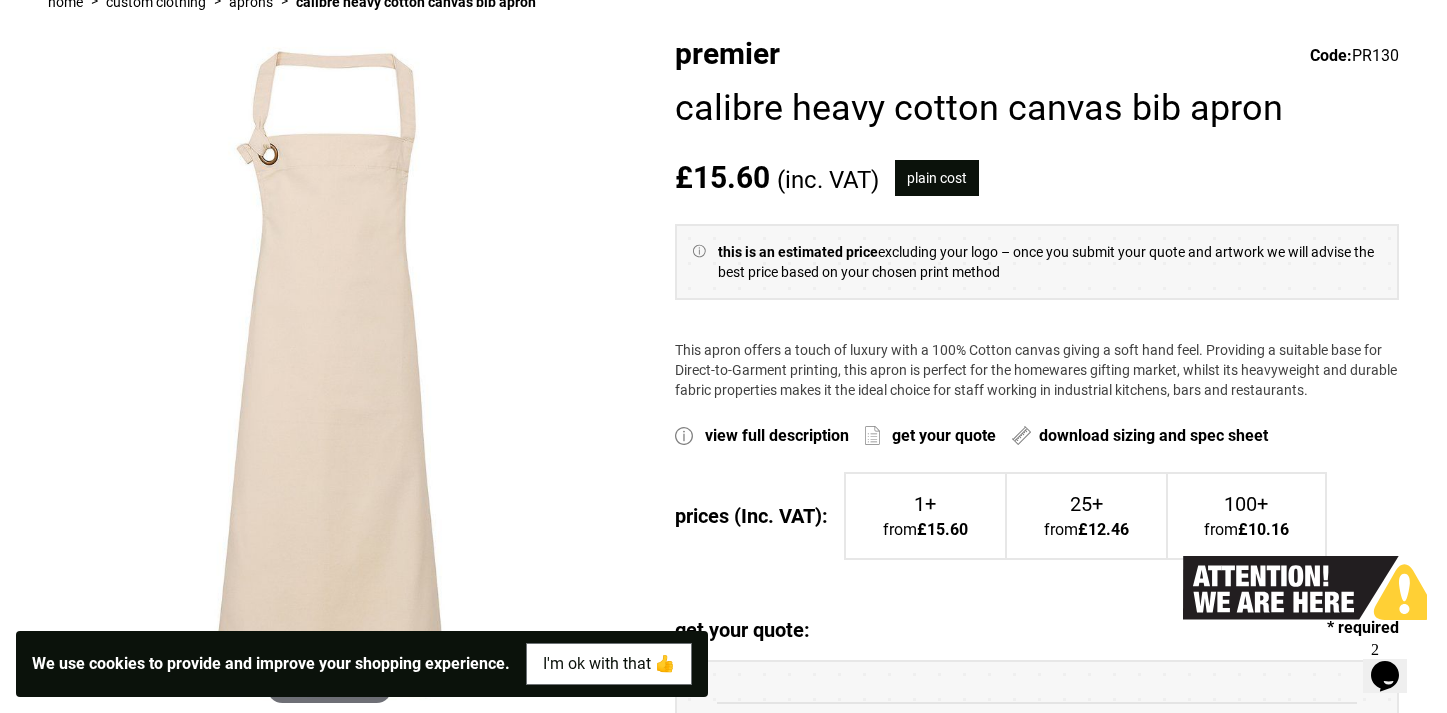 scroll, scrollTop: 241, scrollLeft: 0, axis: vertical 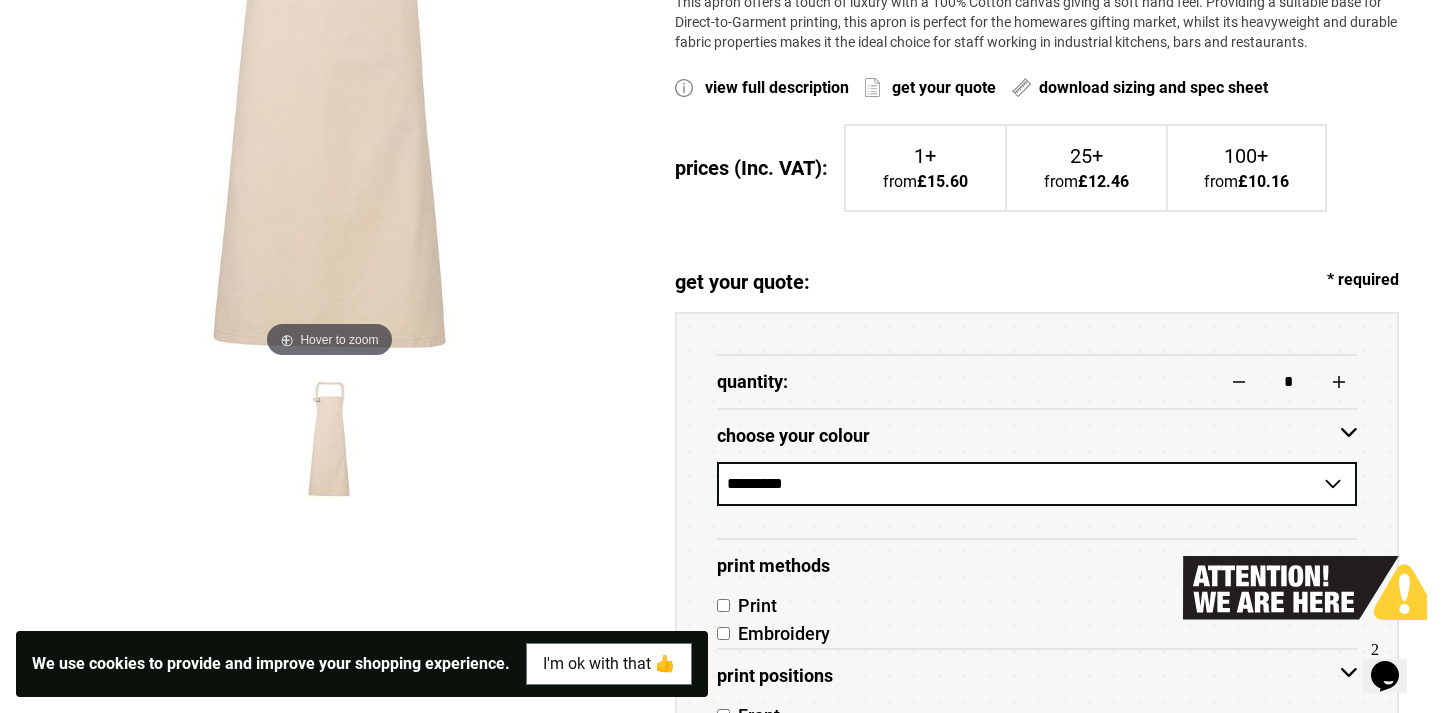 click on "**********" at bounding box center (1037, 484) 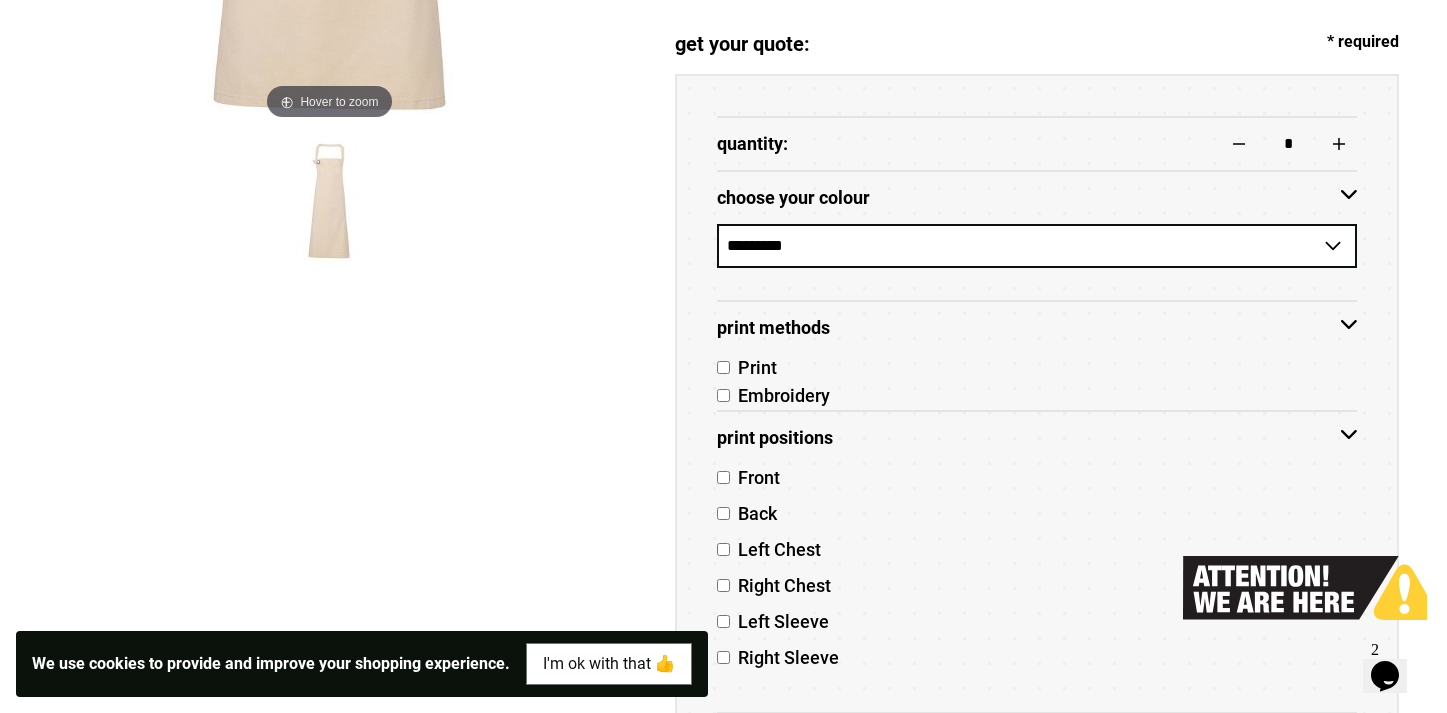 scroll, scrollTop: 840, scrollLeft: 0, axis: vertical 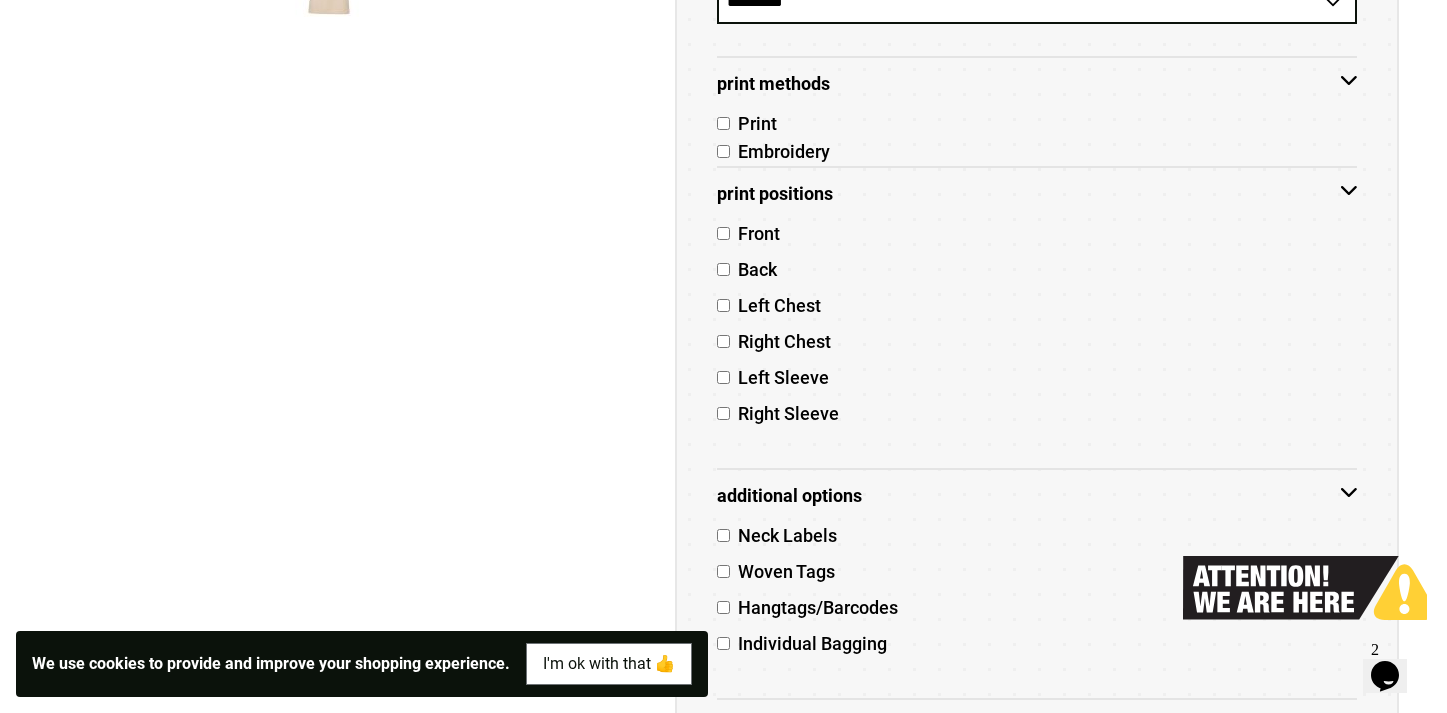 click at bounding box center (1183, 614) 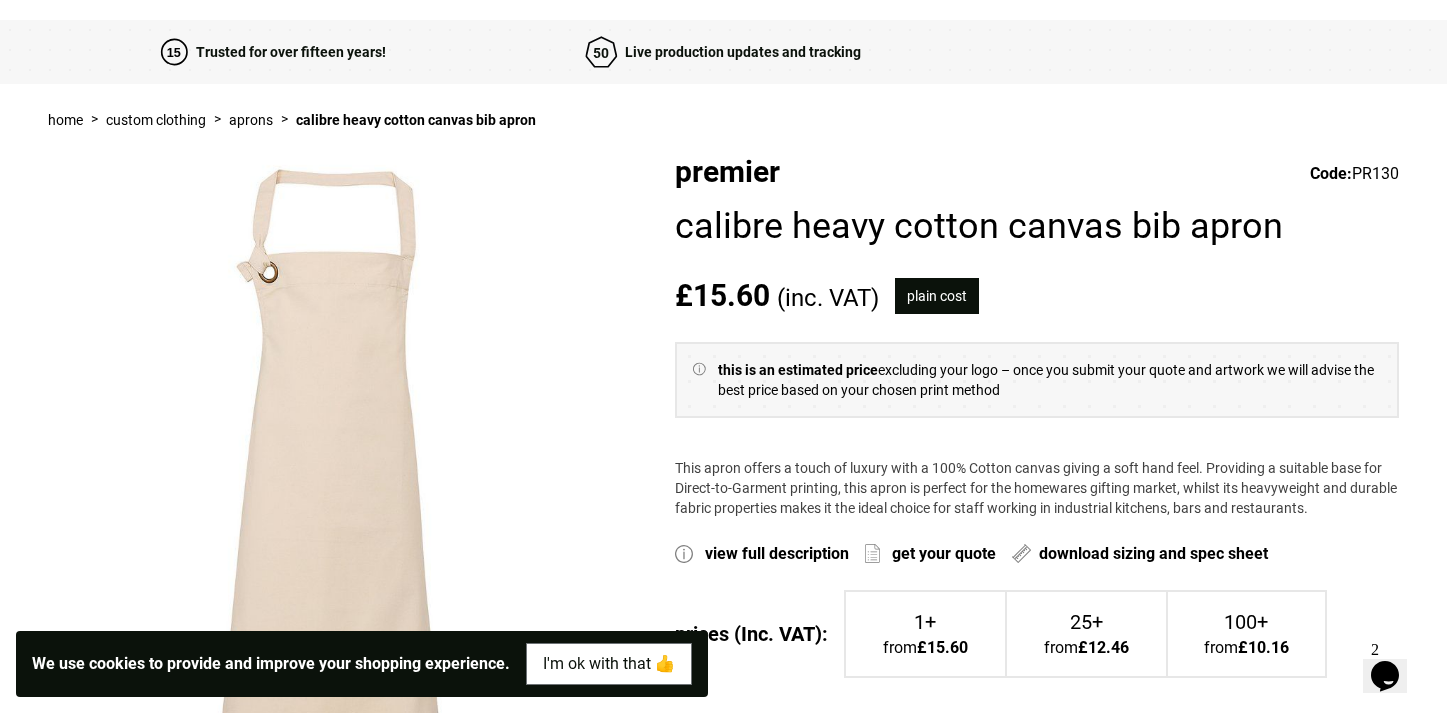 scroll, scrollTop: 0, scrollLeft: 0, axis: both 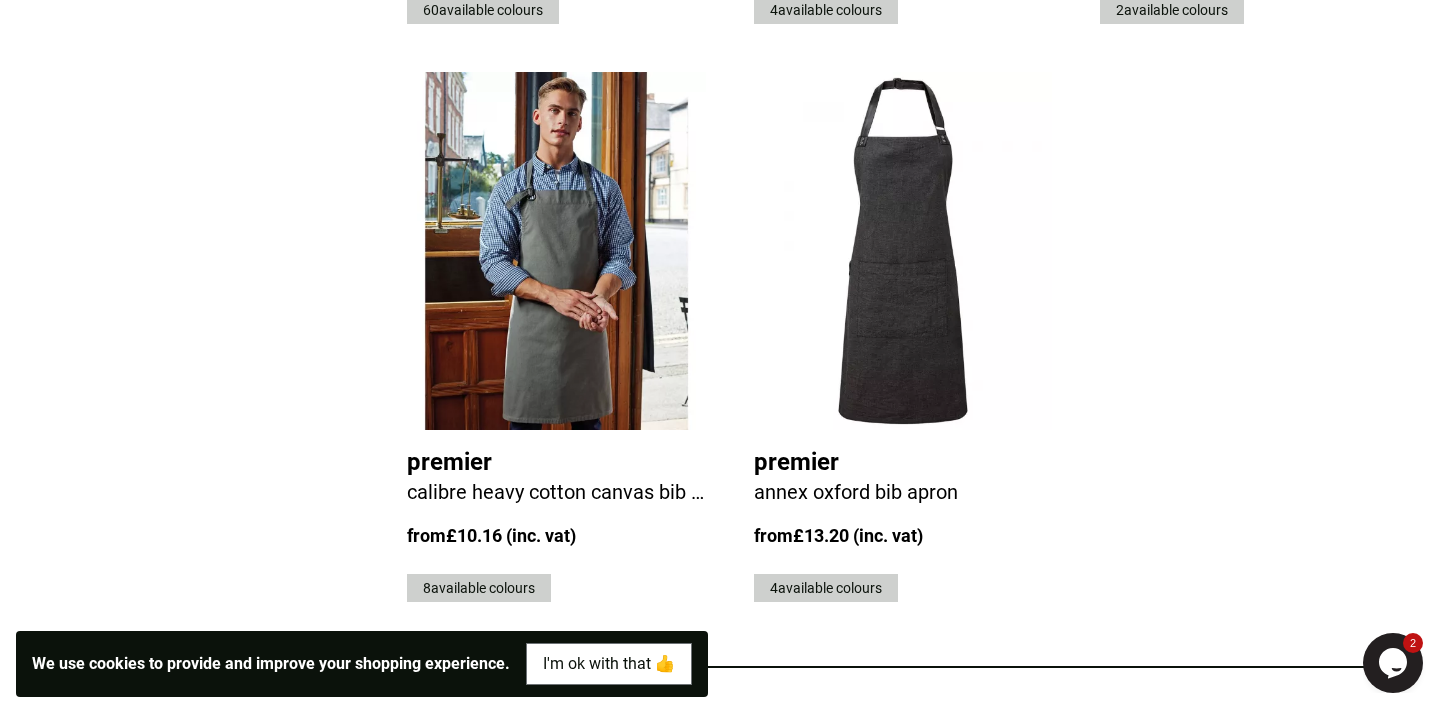 click at bounding box center (903, 251) 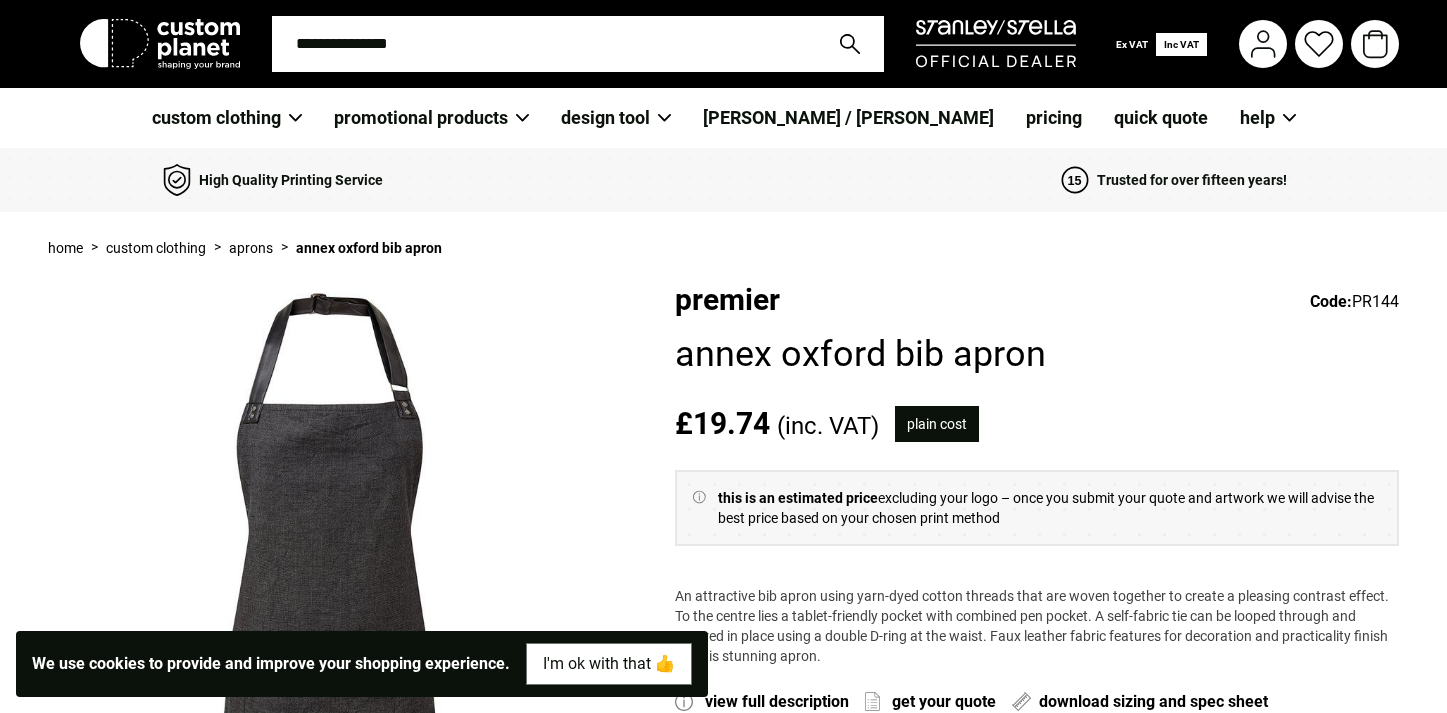 scroll, scrollTop: 0, scrollLeft: 0, axis: both 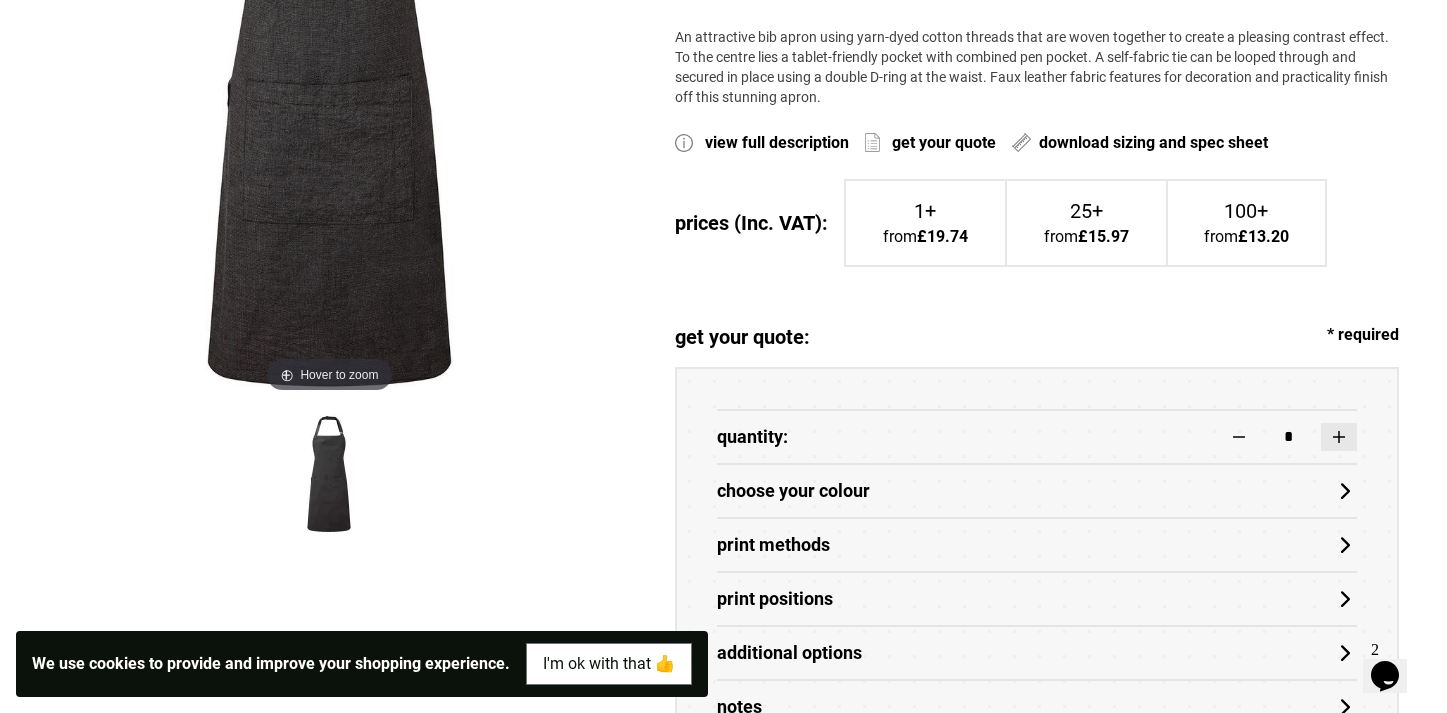 click at bounding box center [1339, 437] 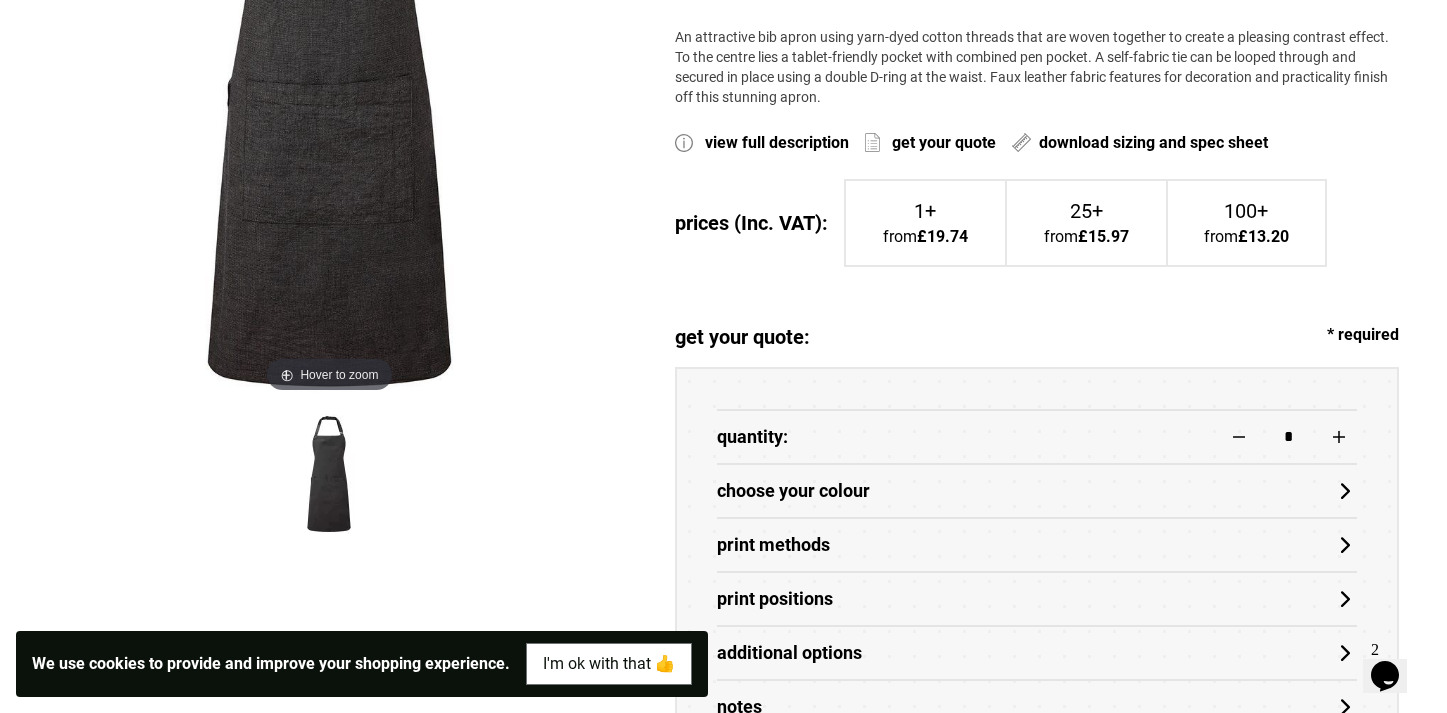 click on "choose your colour" at bounding box center (1037, 491) 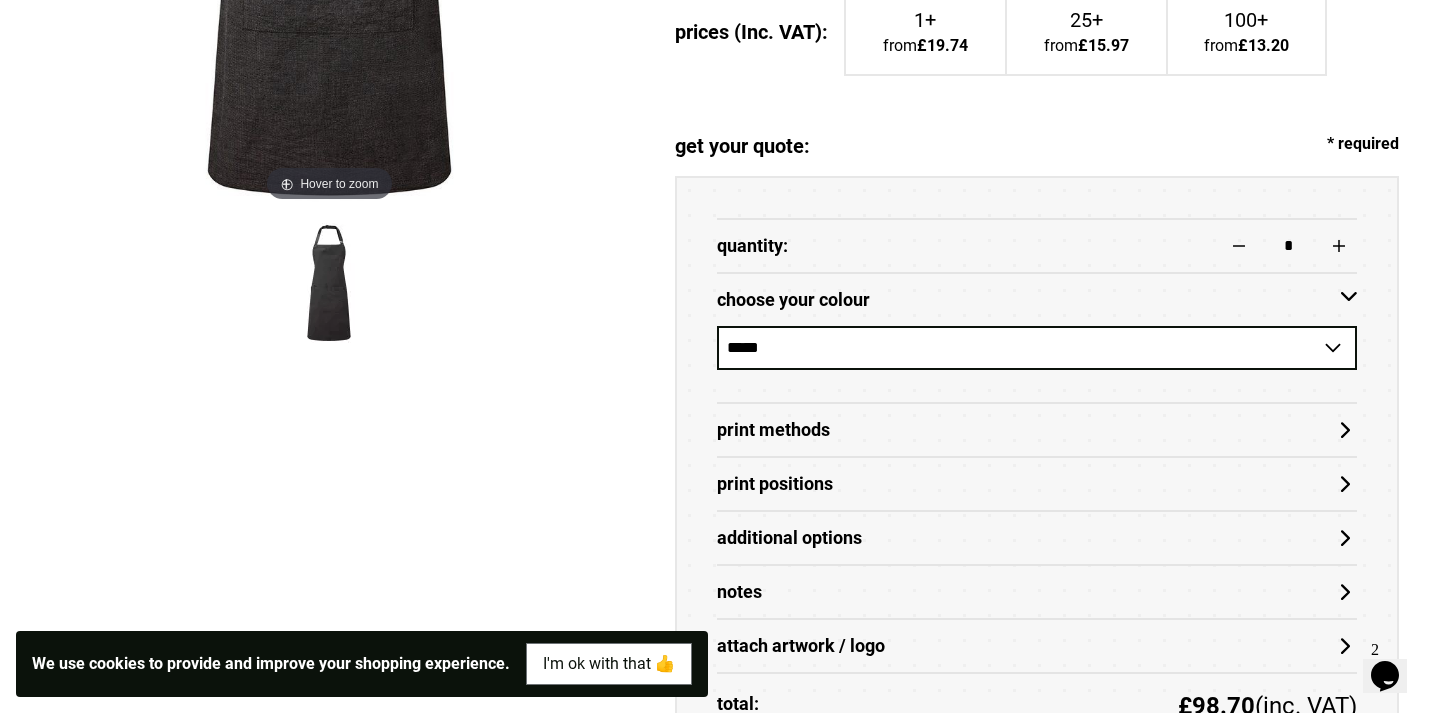 scroll, scrollTop: 754, scrollLeft: 0, axis: vertical 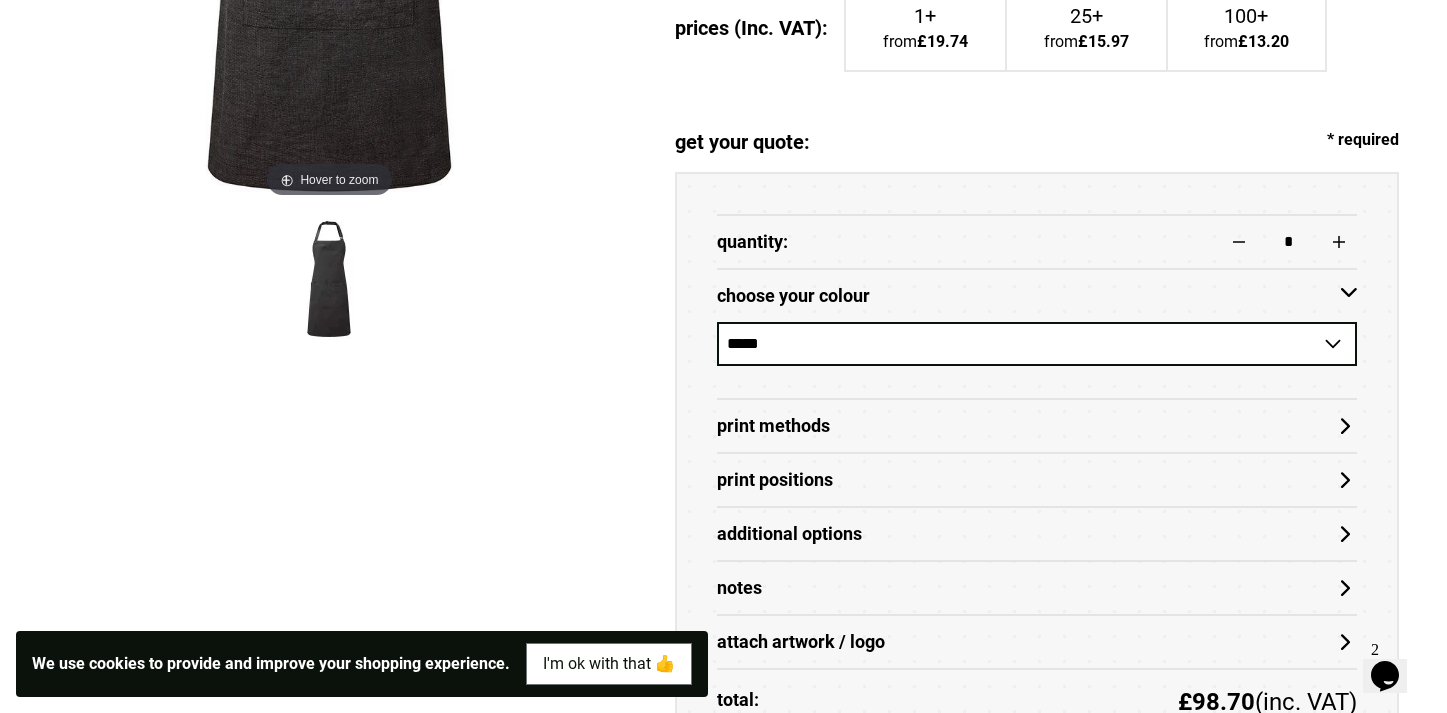 click on "Print Methods" at bounding box center [1037, 426] 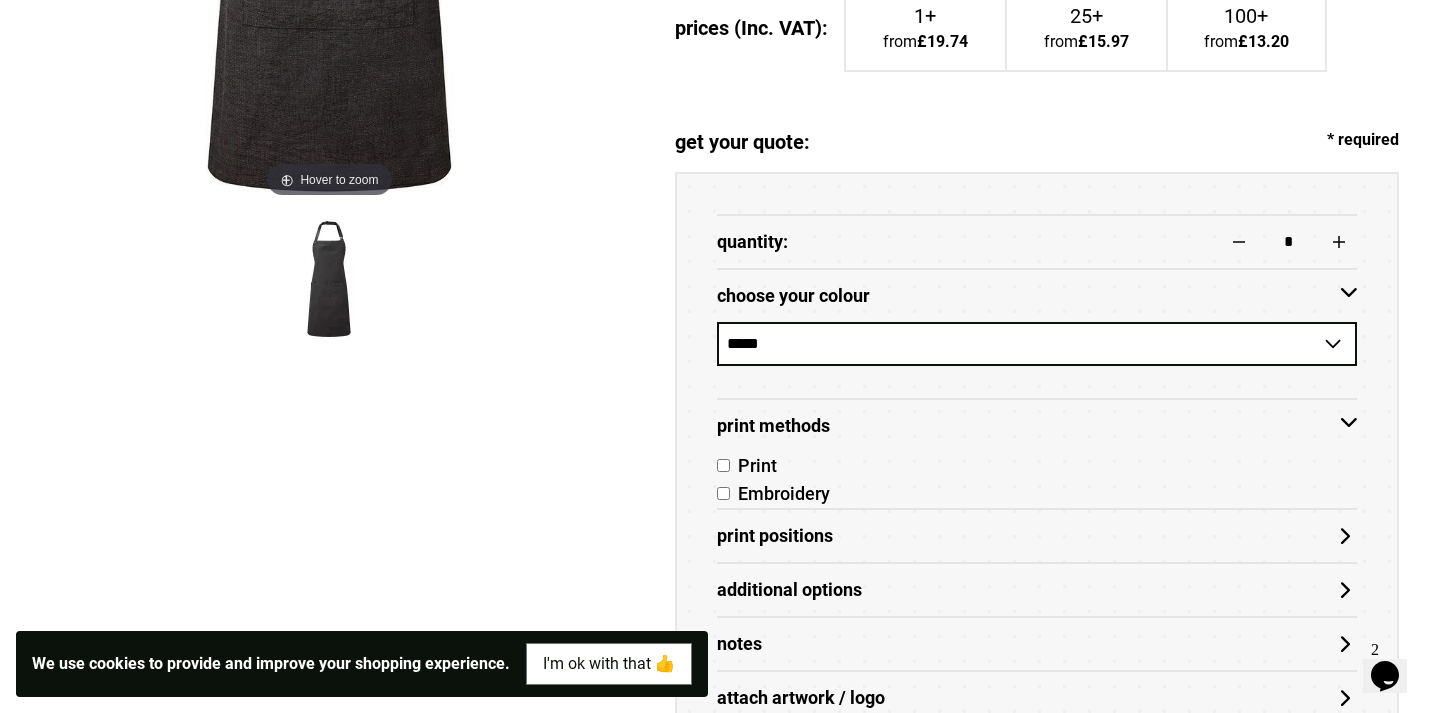 scroll, scrollTop: 815, scrollLeft: 0, axis: vertical 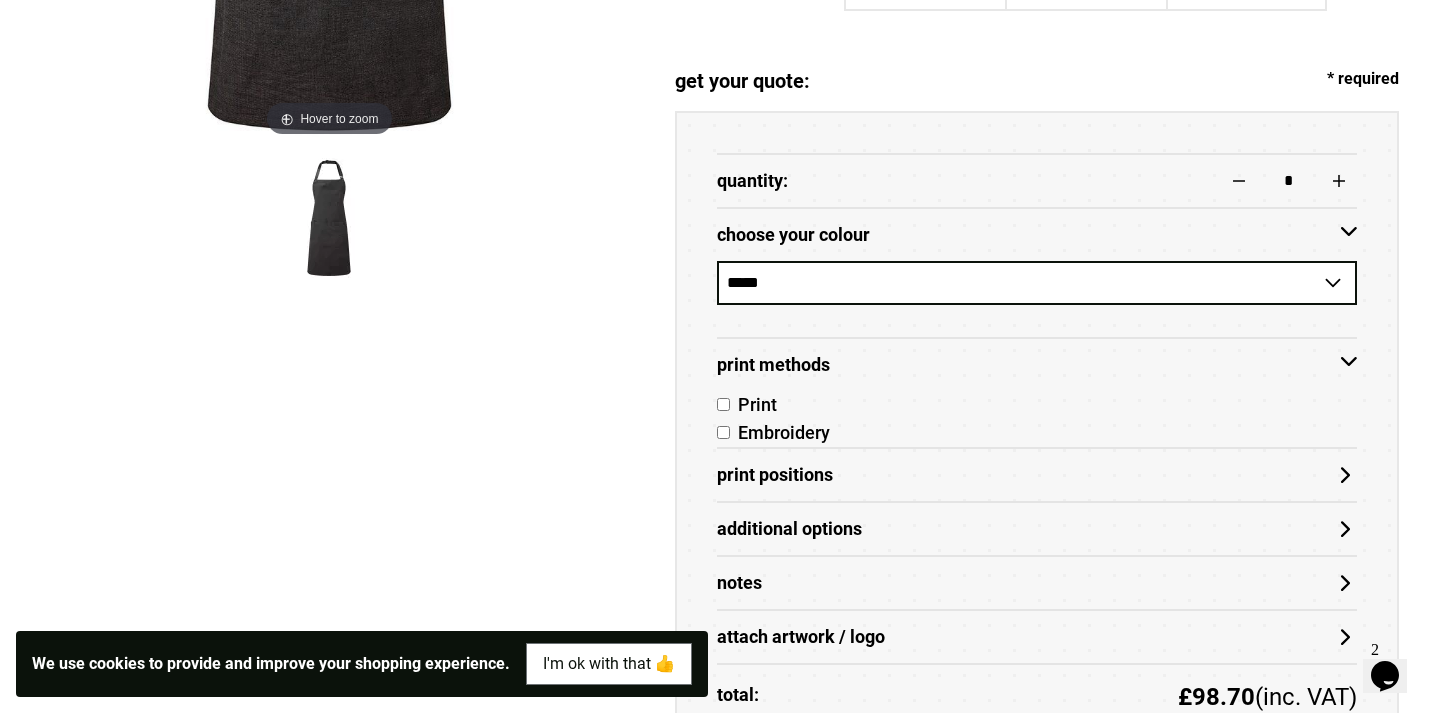 click on "Print Positions" at bounding box center [1037, 475] 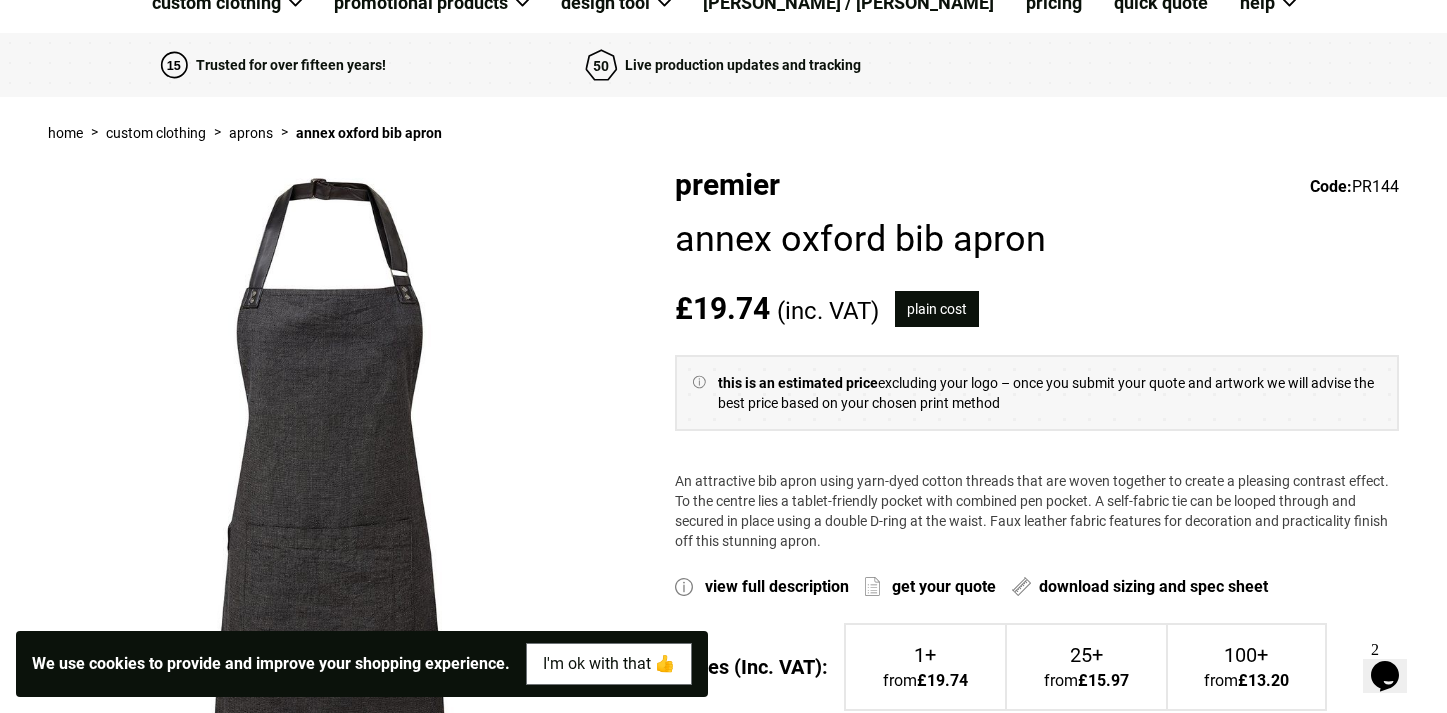 scroll, scrollTop: 141, scrollLeft: 0, axis: vertical 